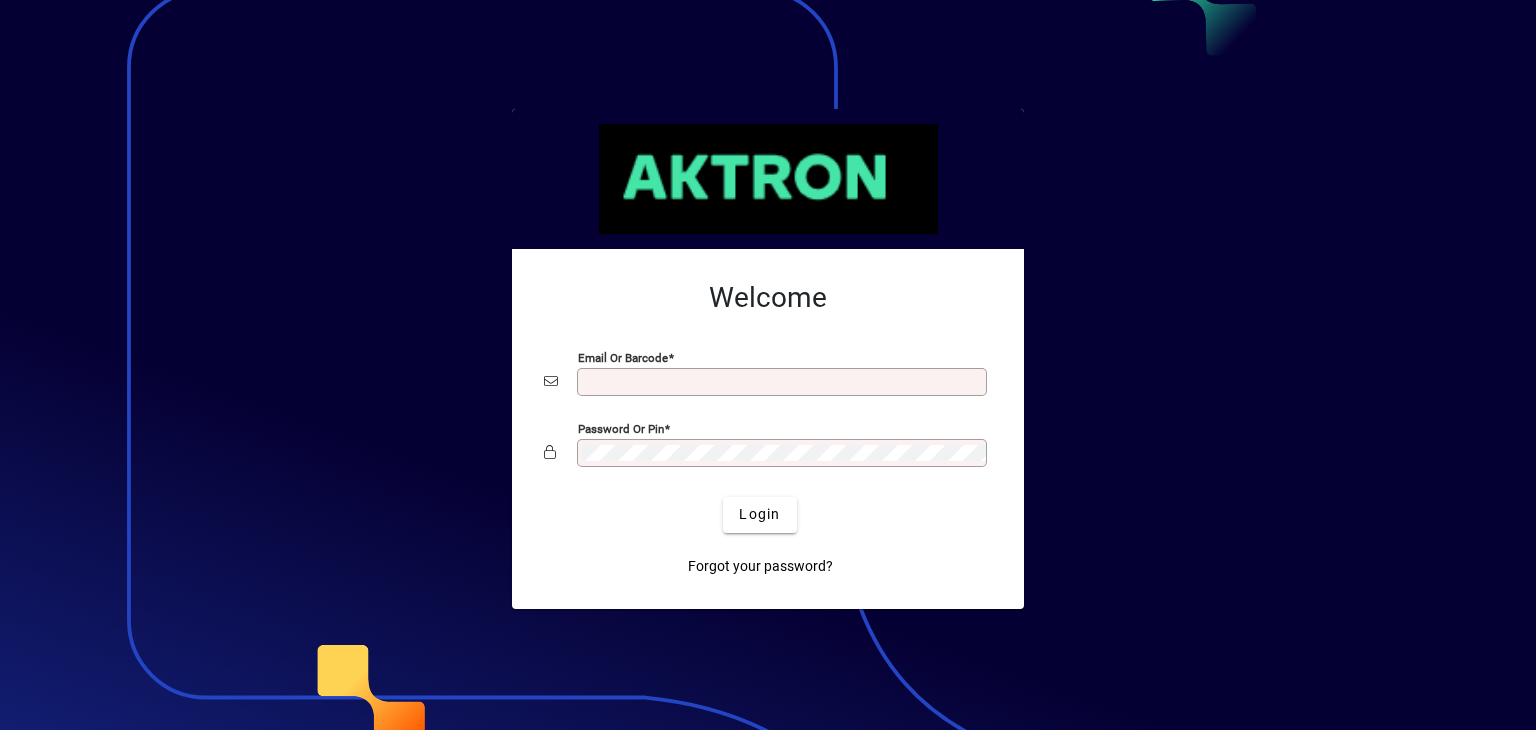 scroll, scrollTop: 0, scrollLeft: 0, axis: both 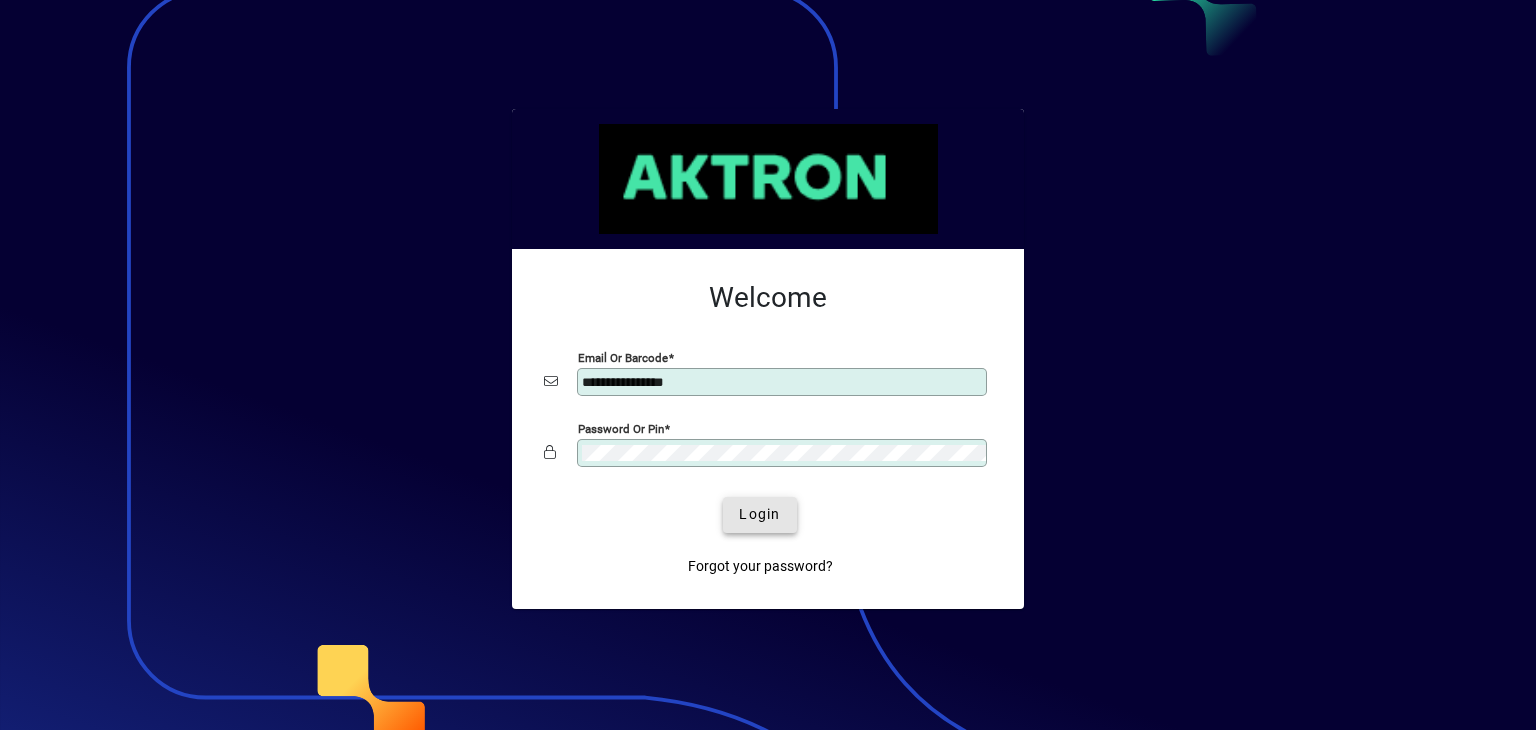 click on "Login" 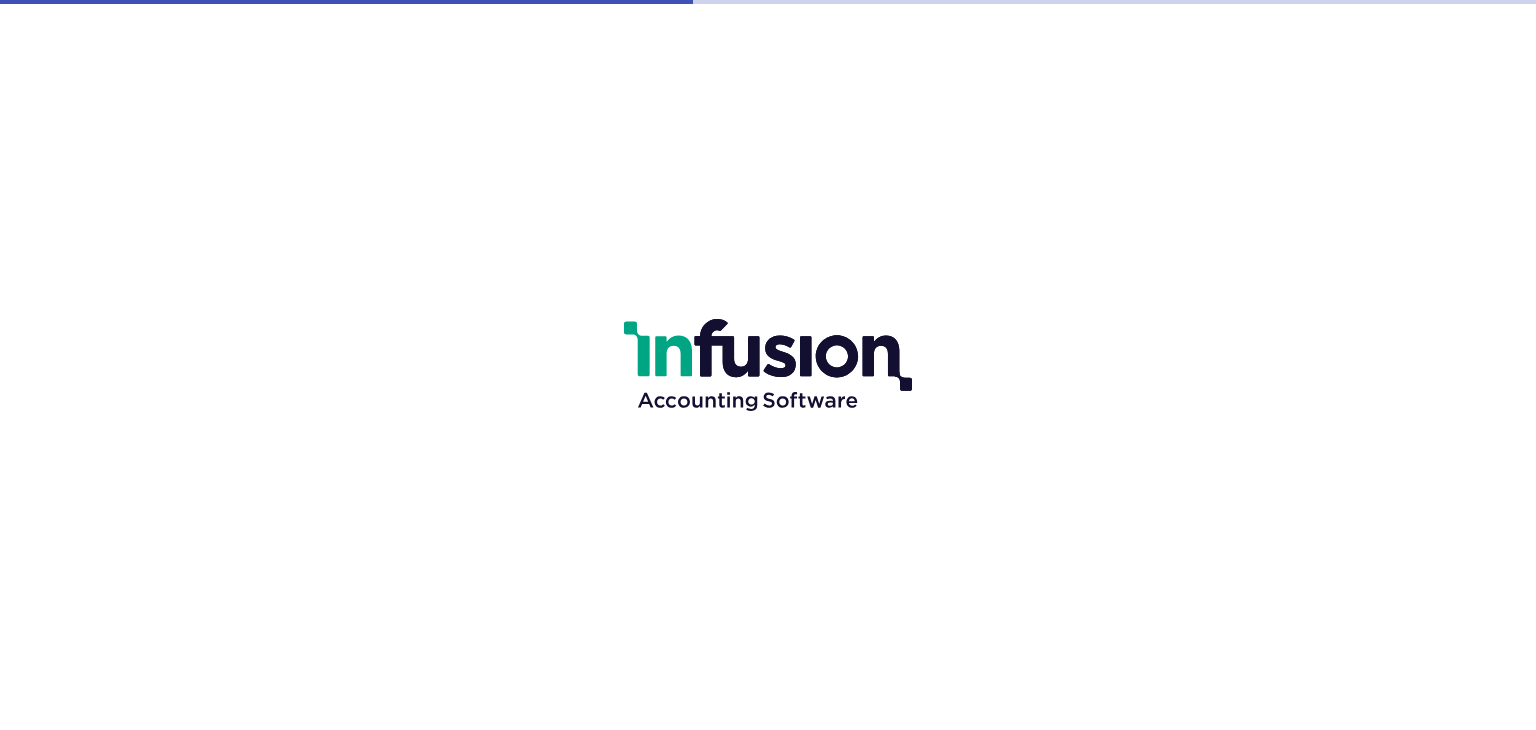 scroll, scrollTop: 0, scrollLeft: 0, axis: both 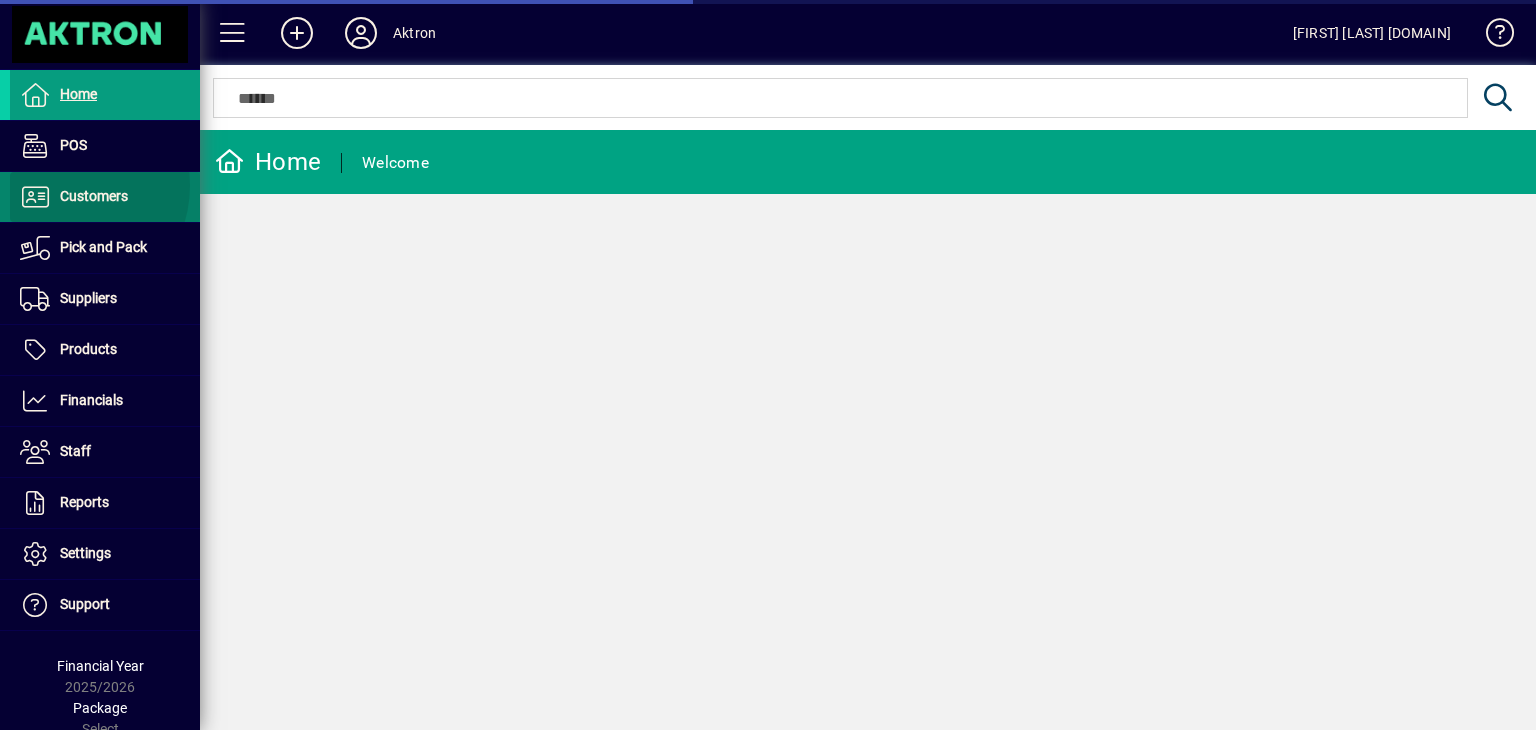 click on "Customers" at bounding box center [69, 197] 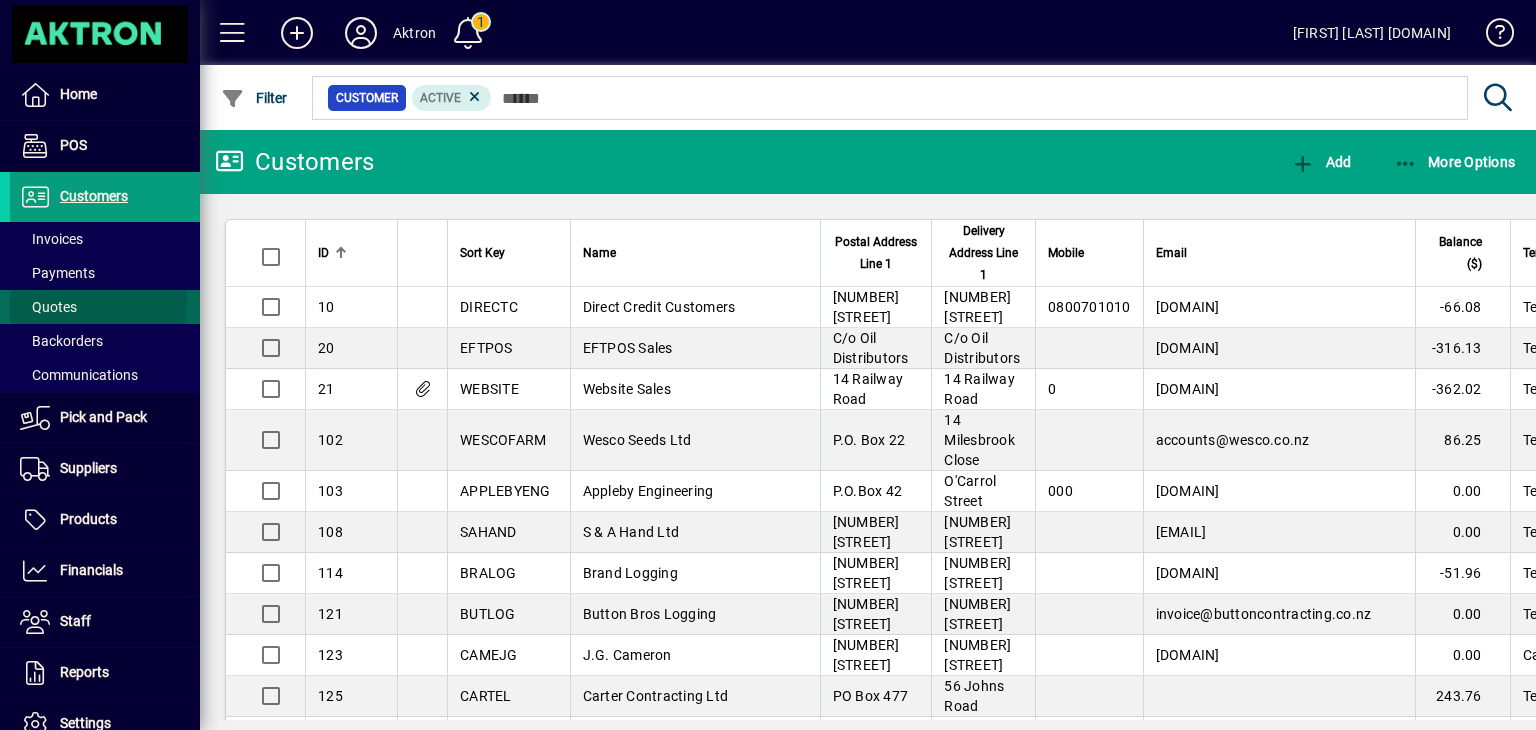 click on "Quotes" at bounding box center (48, 307) 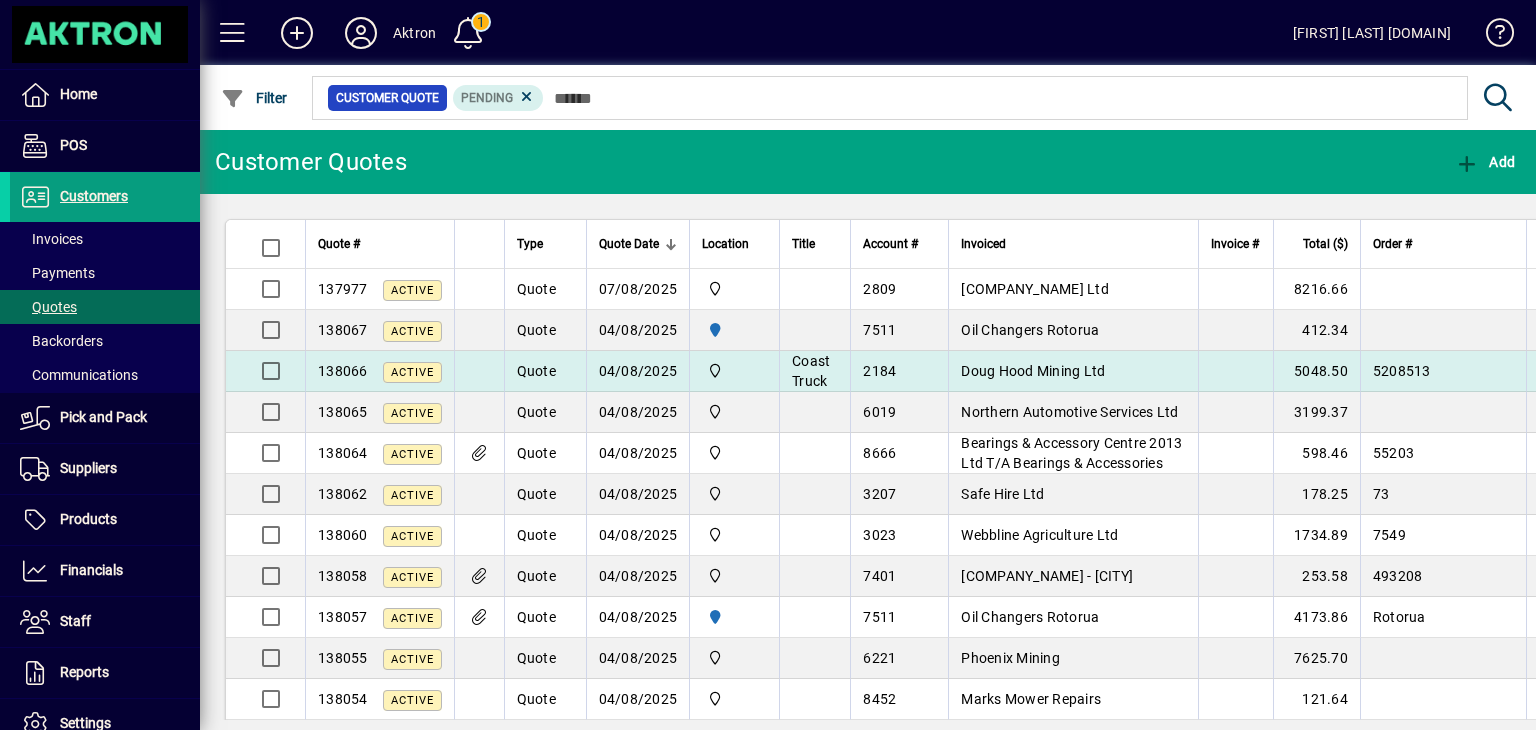 click on "Quote" at bounding box center [536, 371] 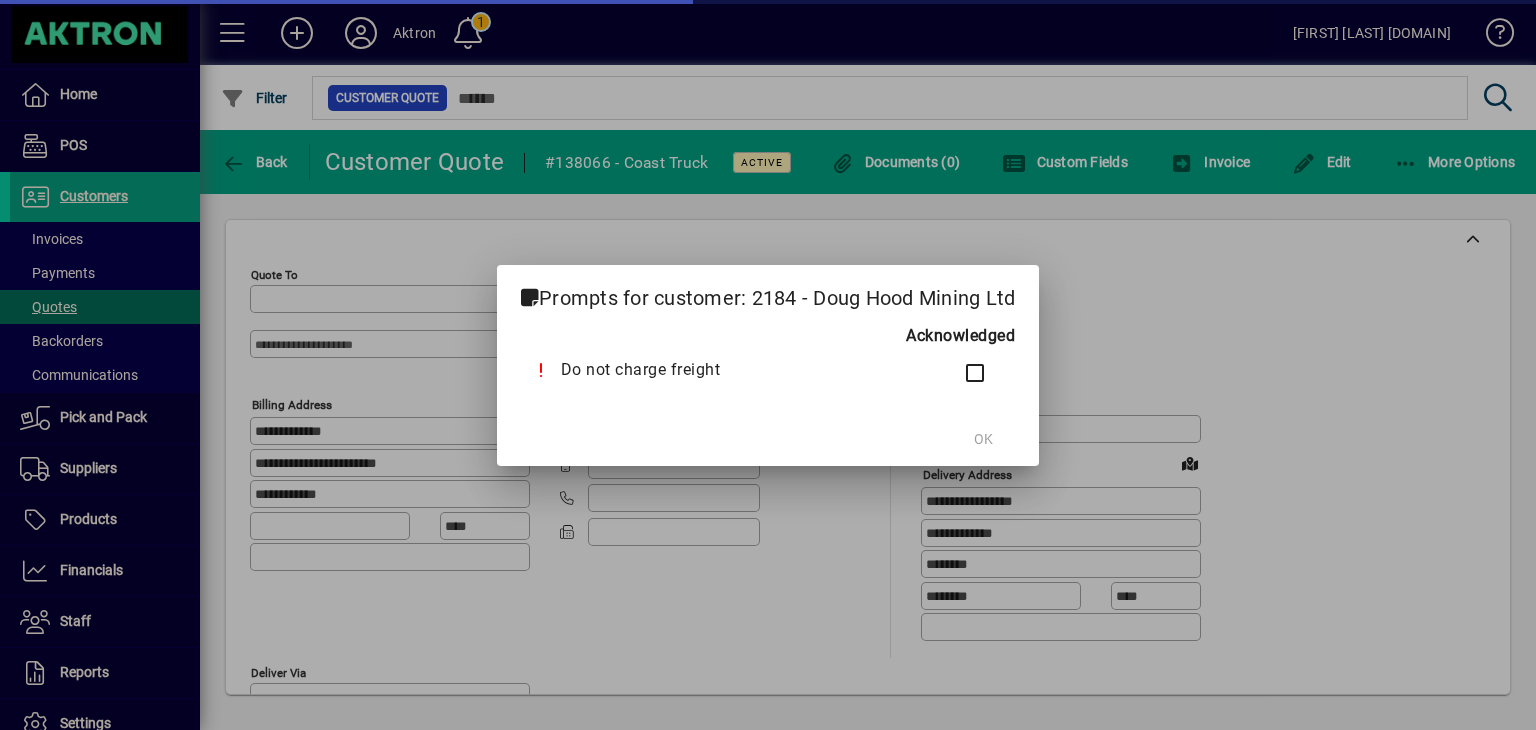 type on "**********" 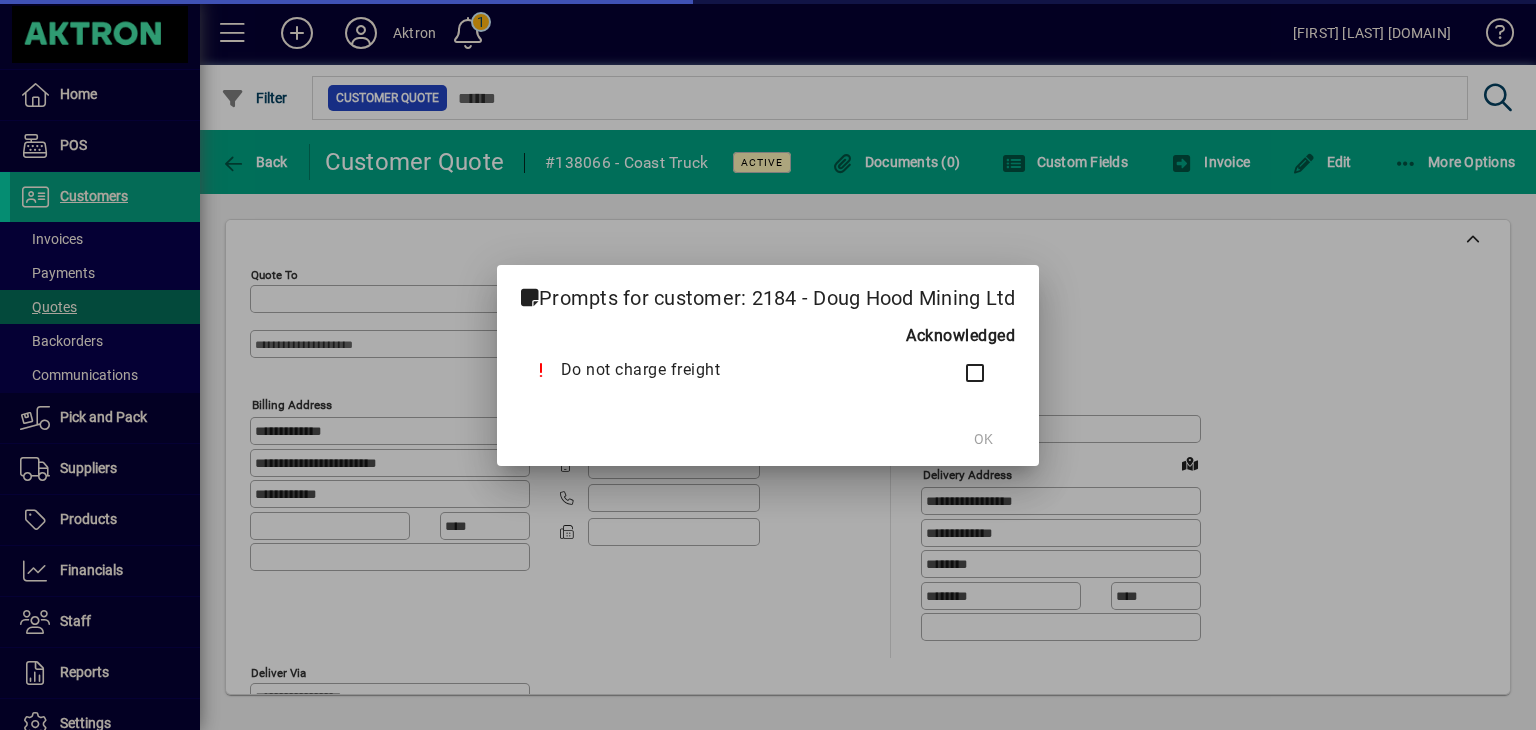 type on "**********" 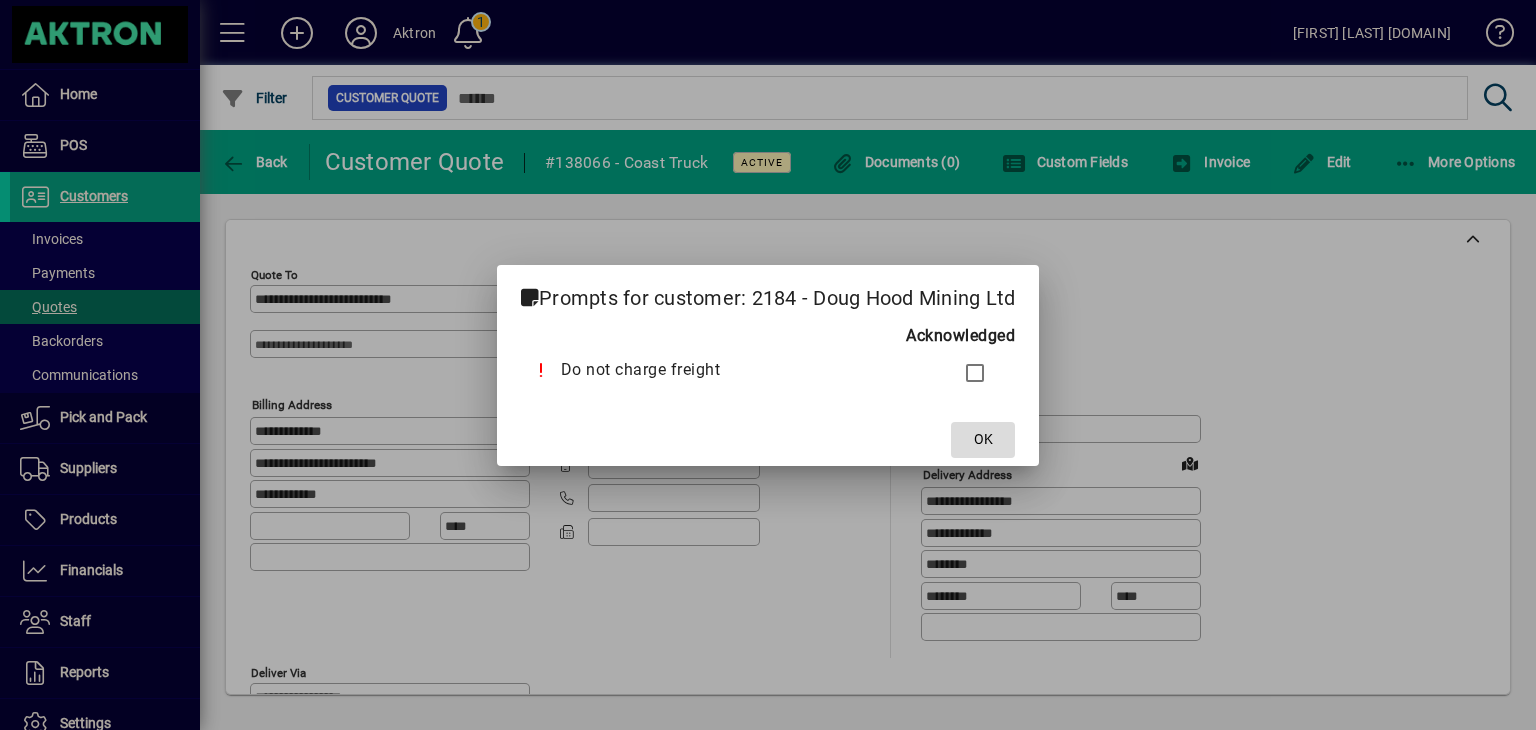 click on "OK" 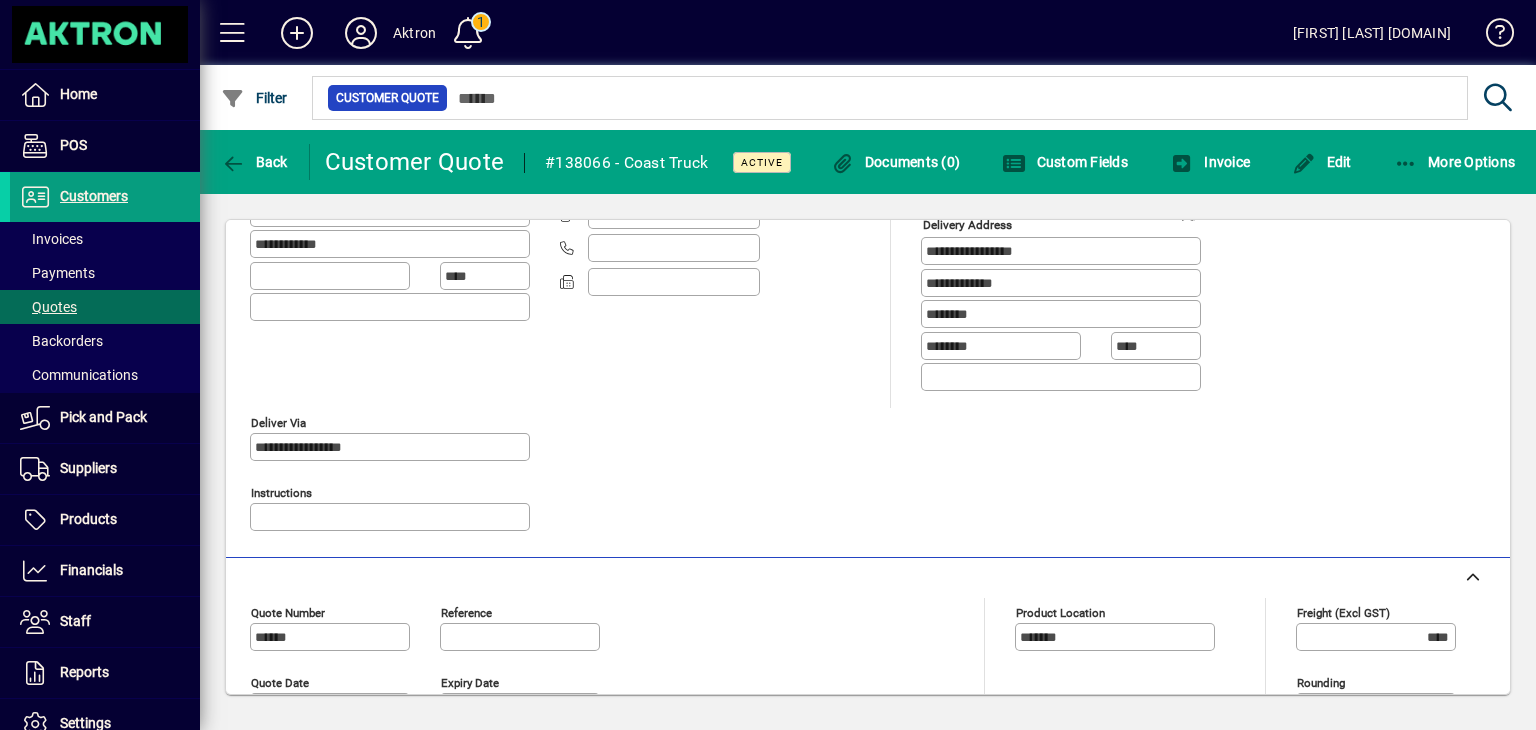 scroll, scrollTop: 188, scrollLeft: 0, axis: vertical 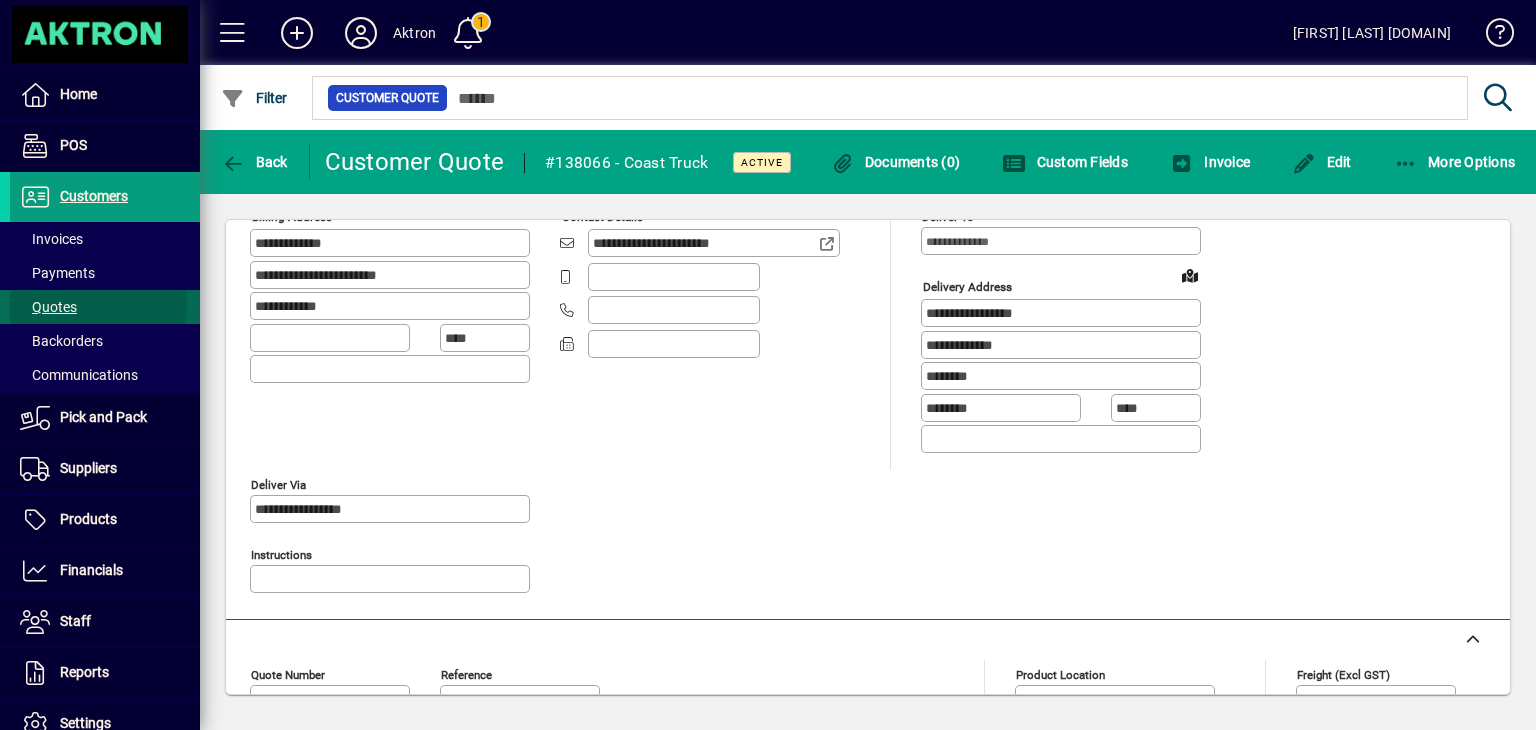 click on "Quotes" at bounding box center [48, 307] 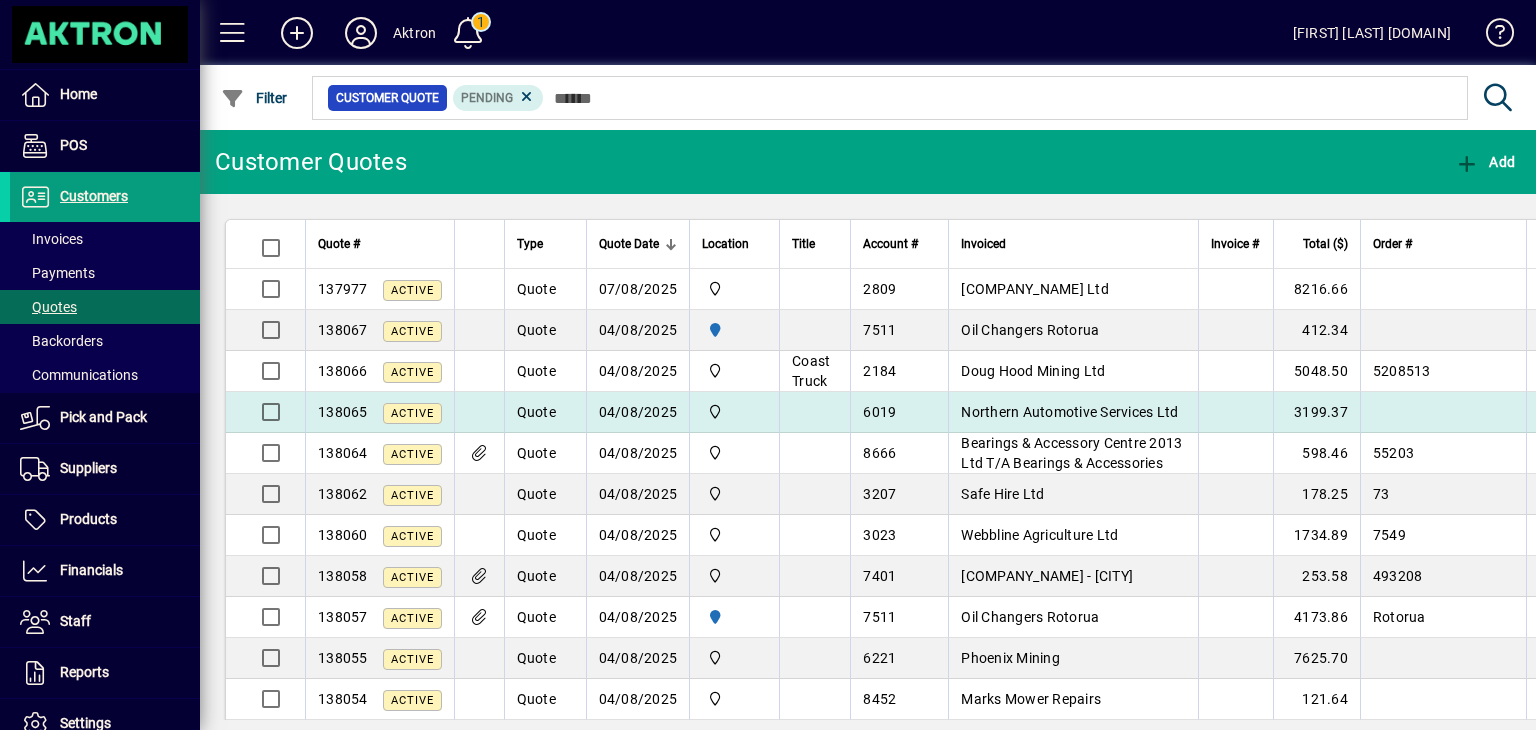 click on "Northern Automotive Services Ltd" at bounding box center [1073, 412] 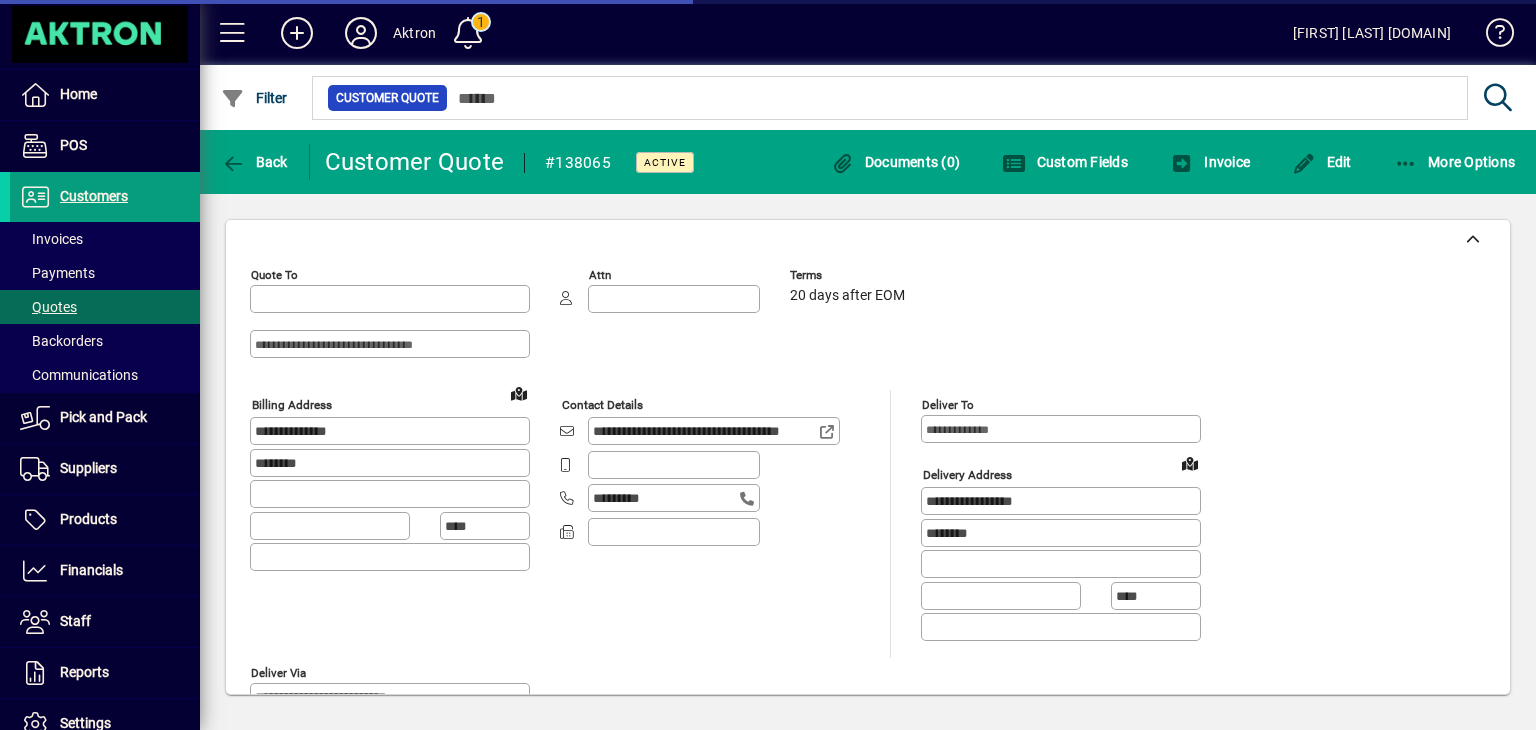 type on "**********" 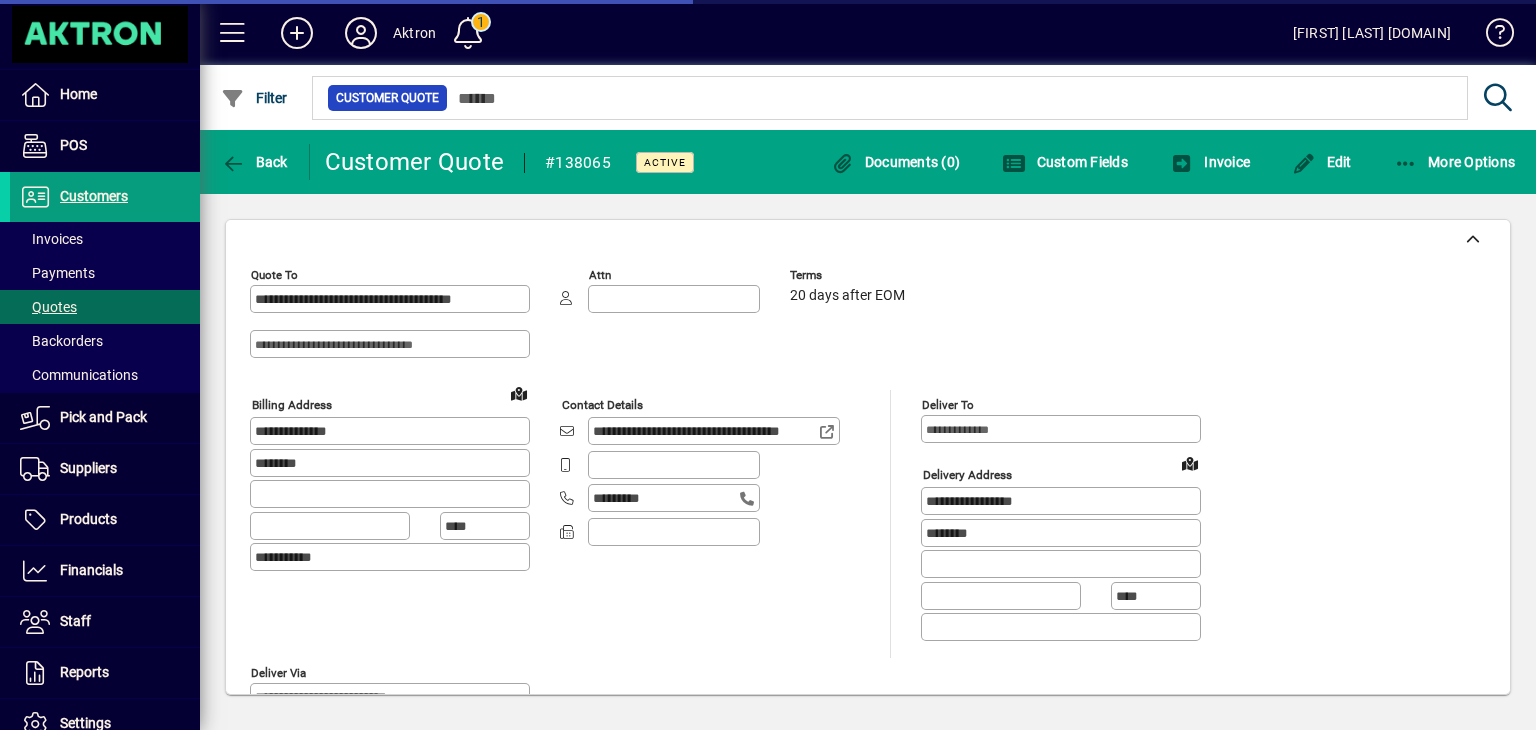type on "**********" 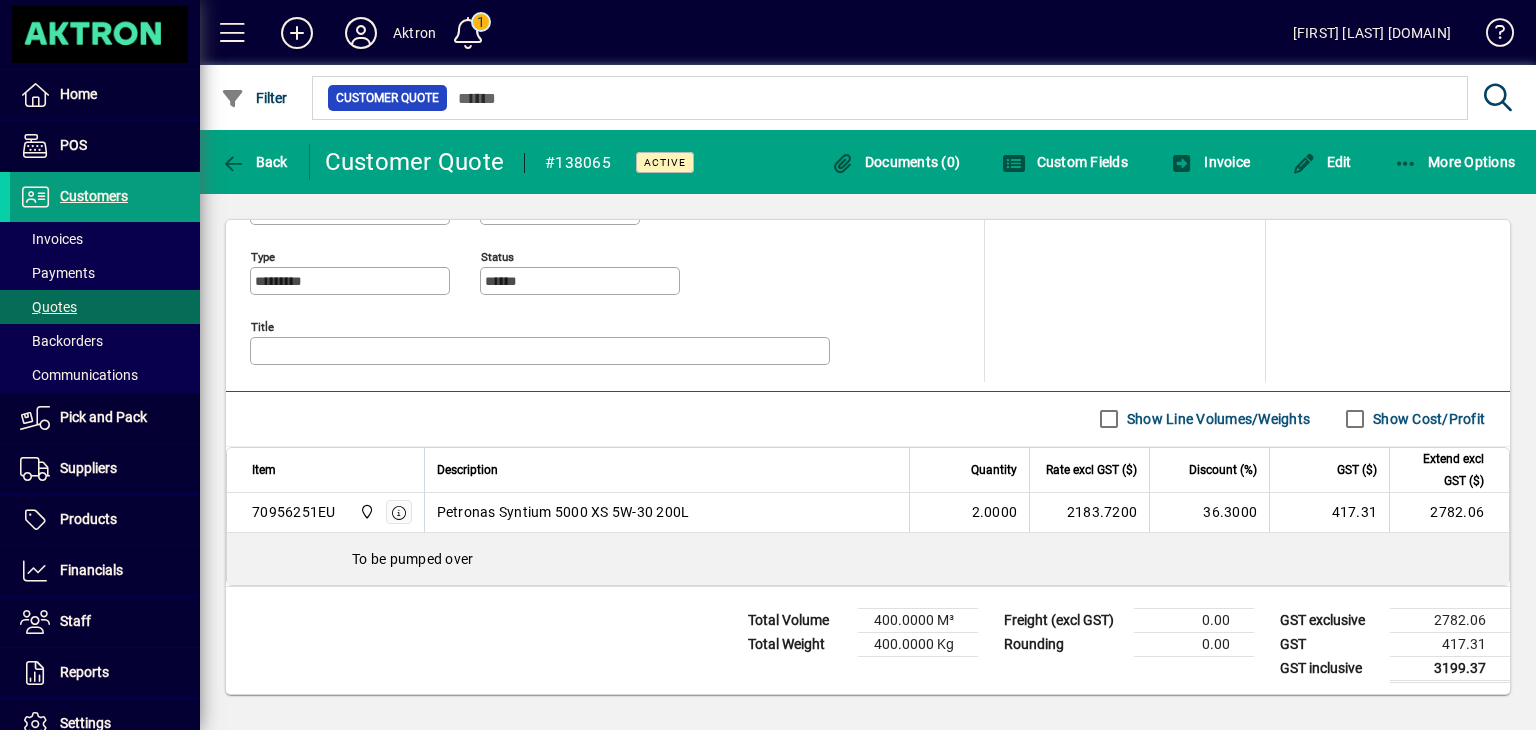 scroll, scrollTop: 0, scrollLeft: 0, axis: both 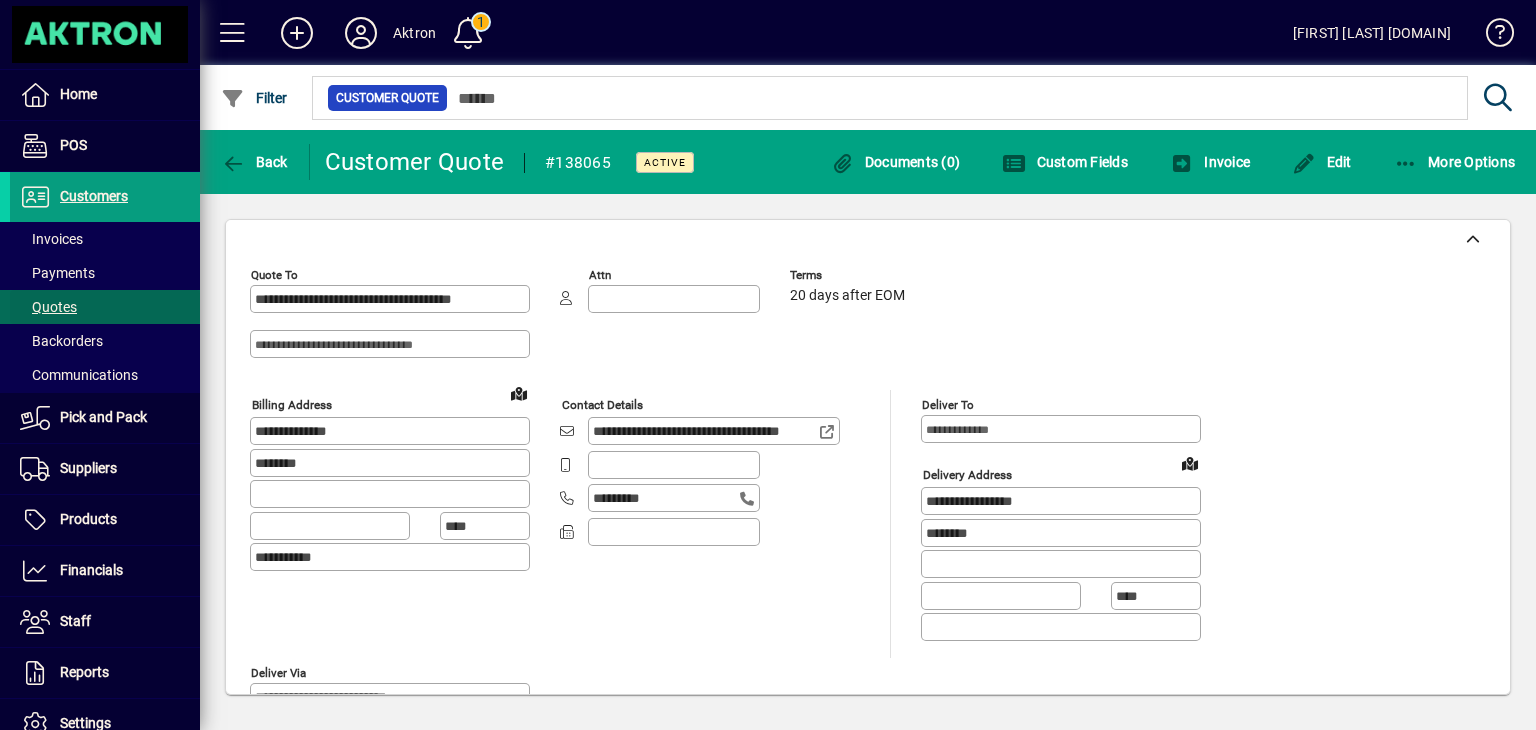 click at bounding box center (105, 307) 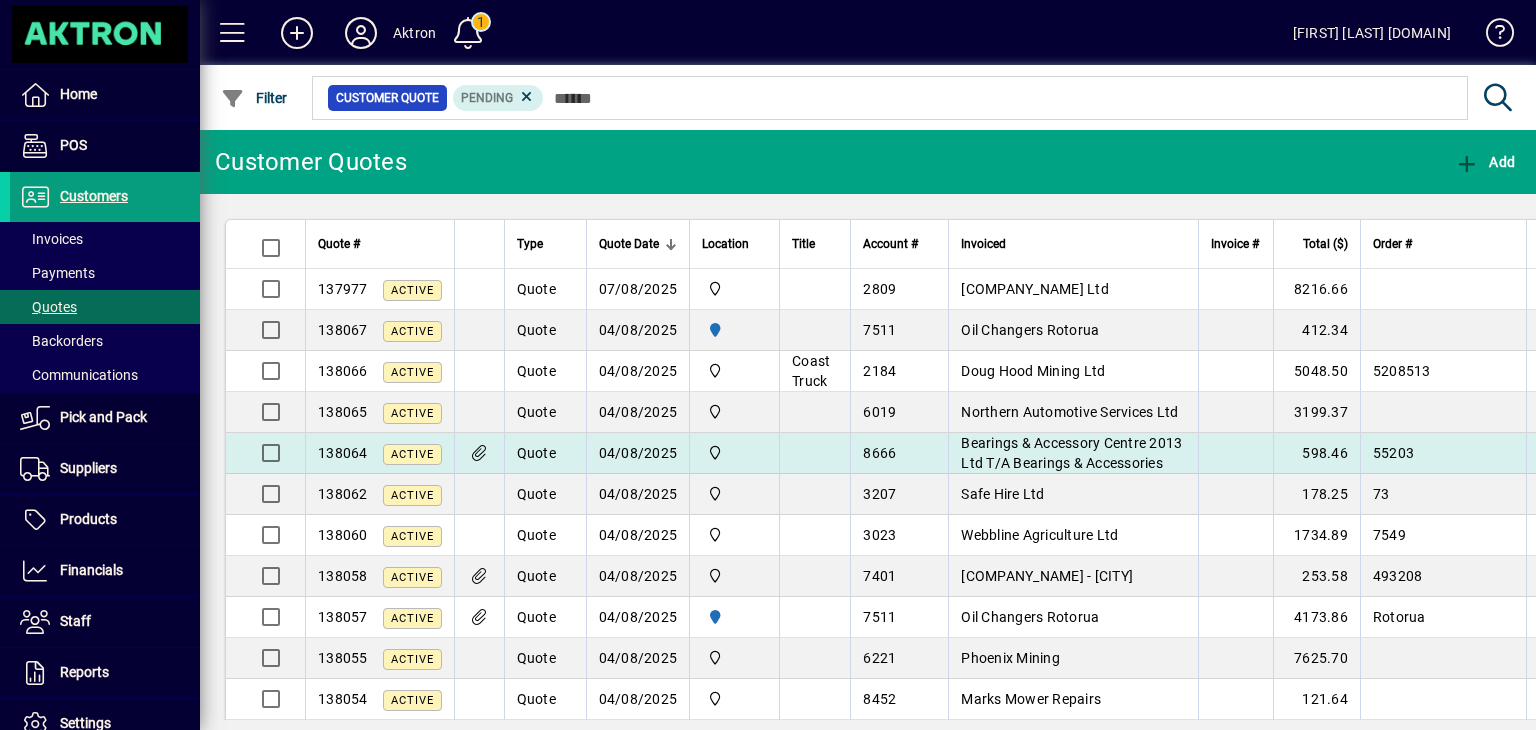 click on "Bearings & Accessory Centre 2013 Ltd T/A Bearings & Accessories" at bounding box center [1071, 453] 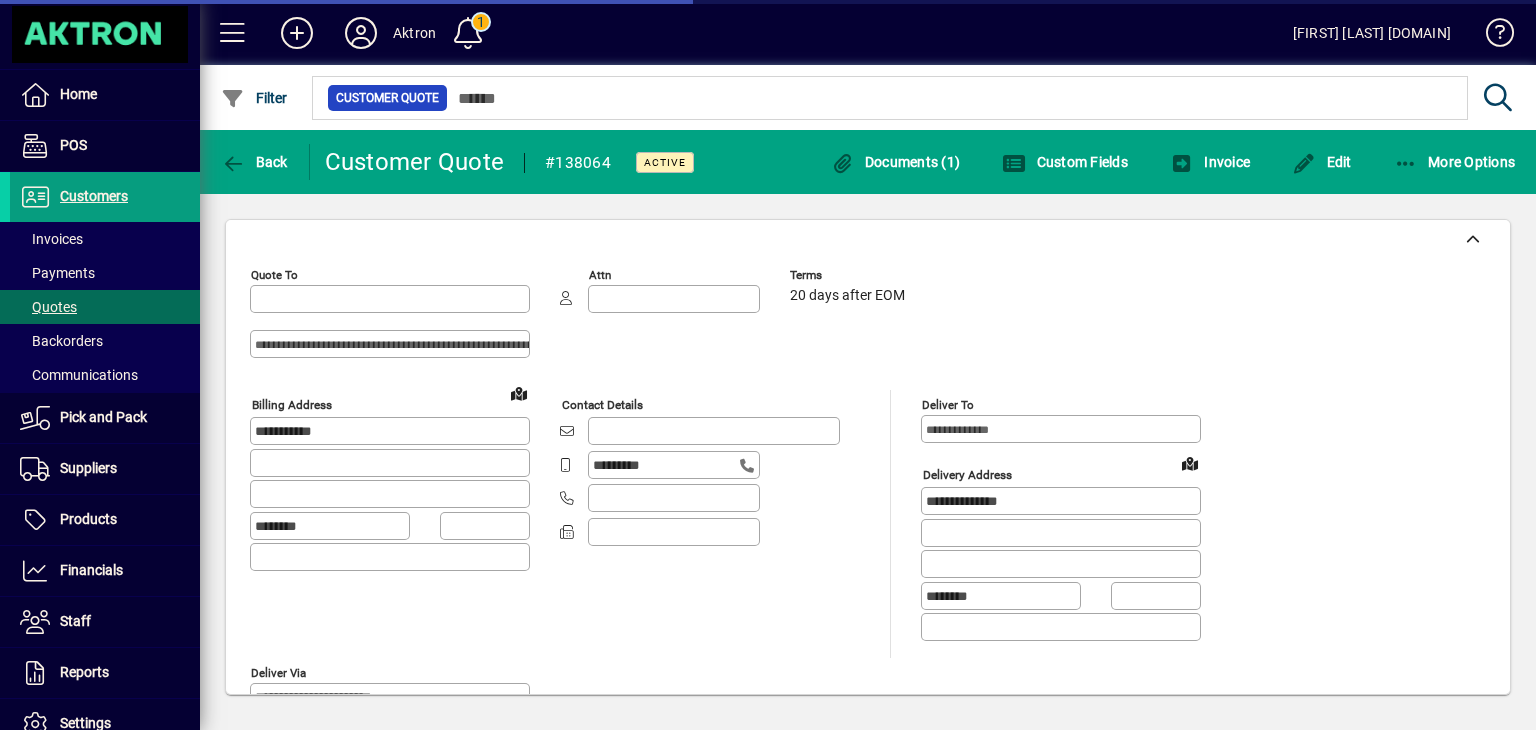type on "**********" 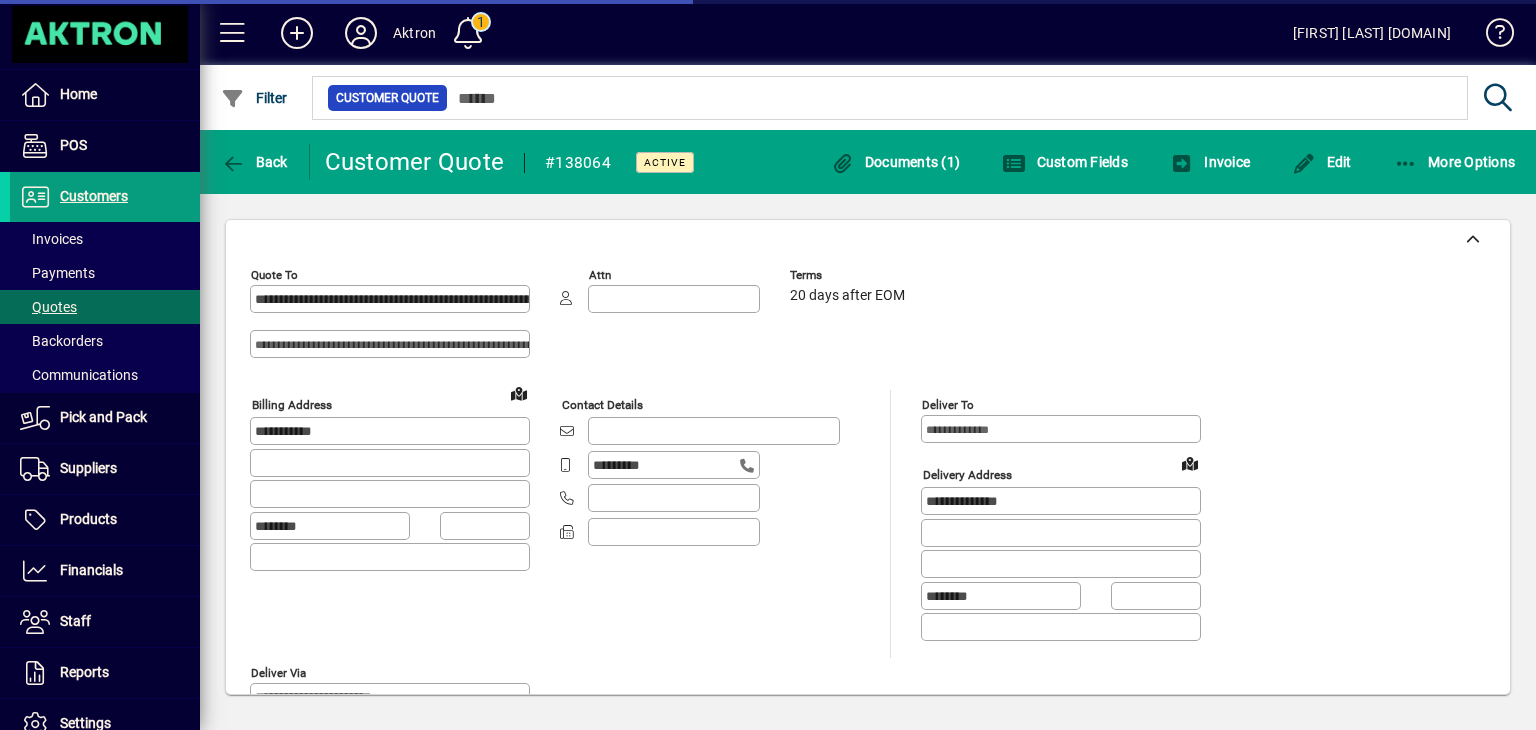 type on "**********" 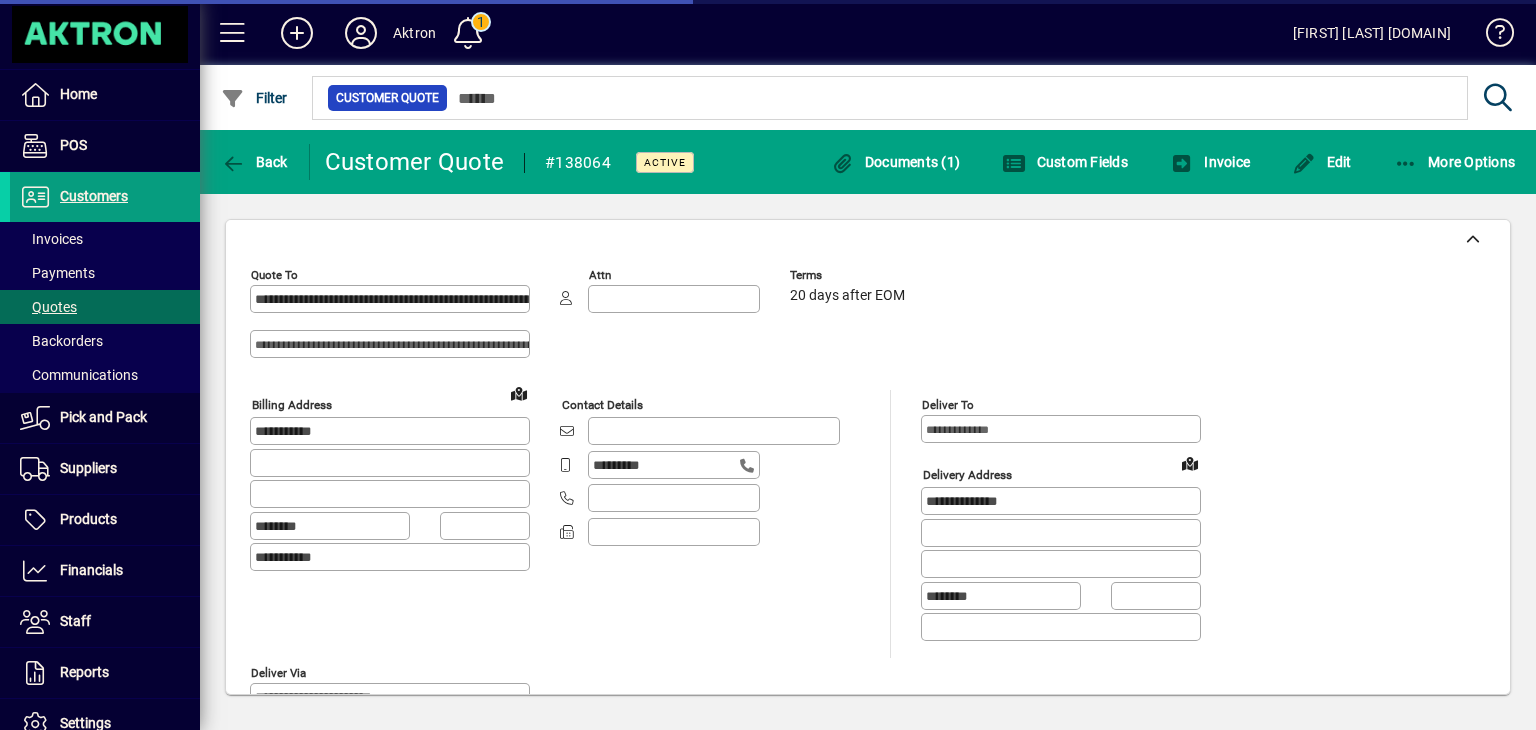 type on "*******" 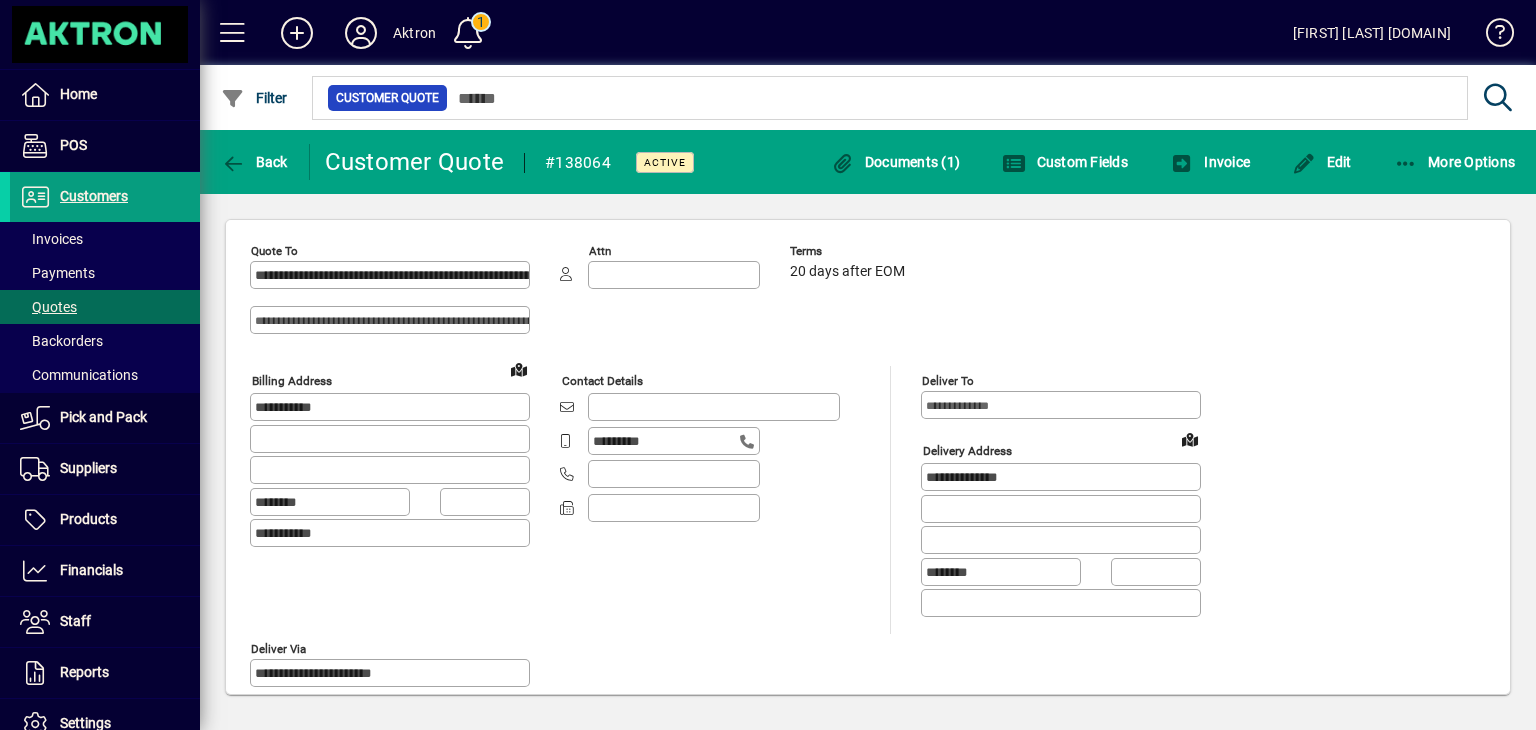 scroll, scrollTop: 0, scrollLeft: 0, axis: both 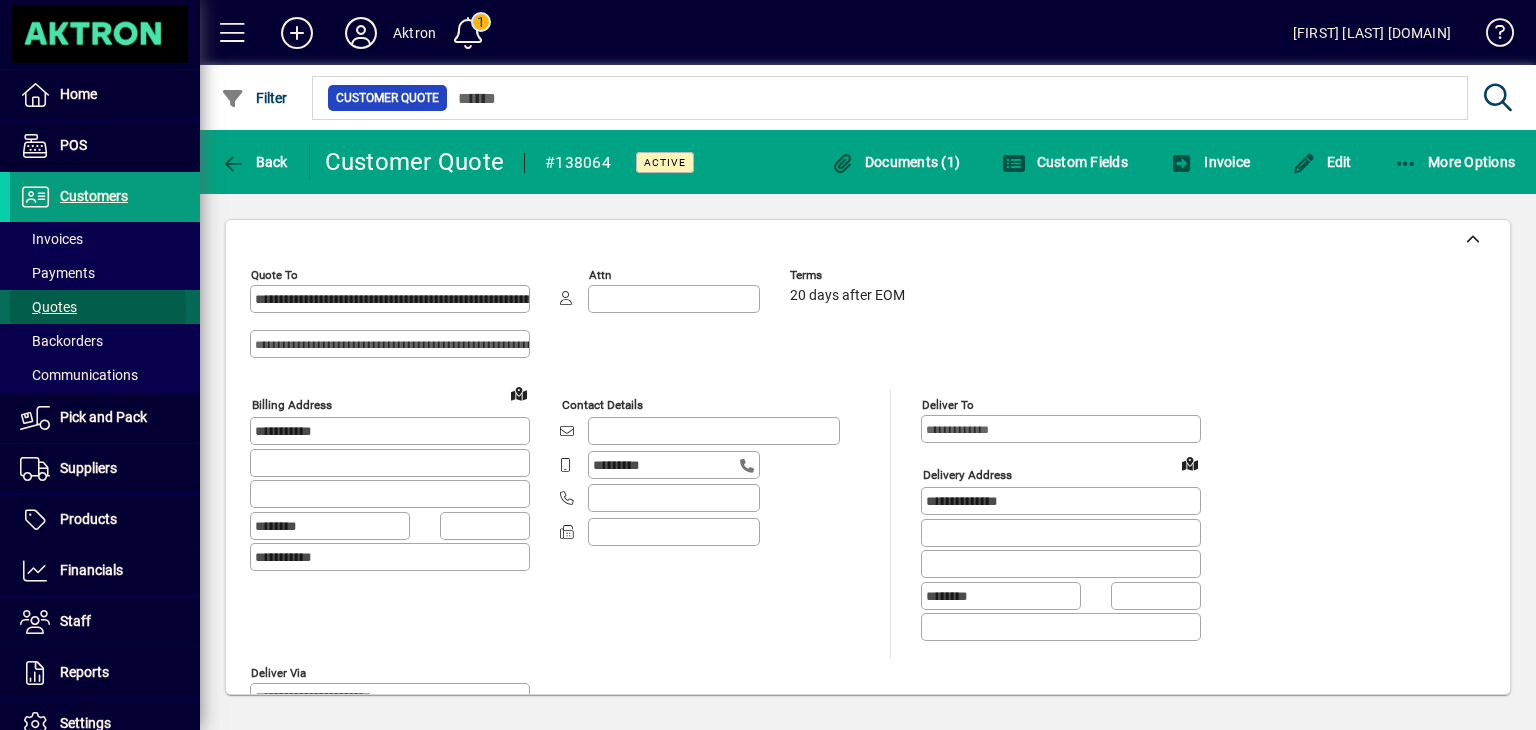 click at bounding box center [105, 307] 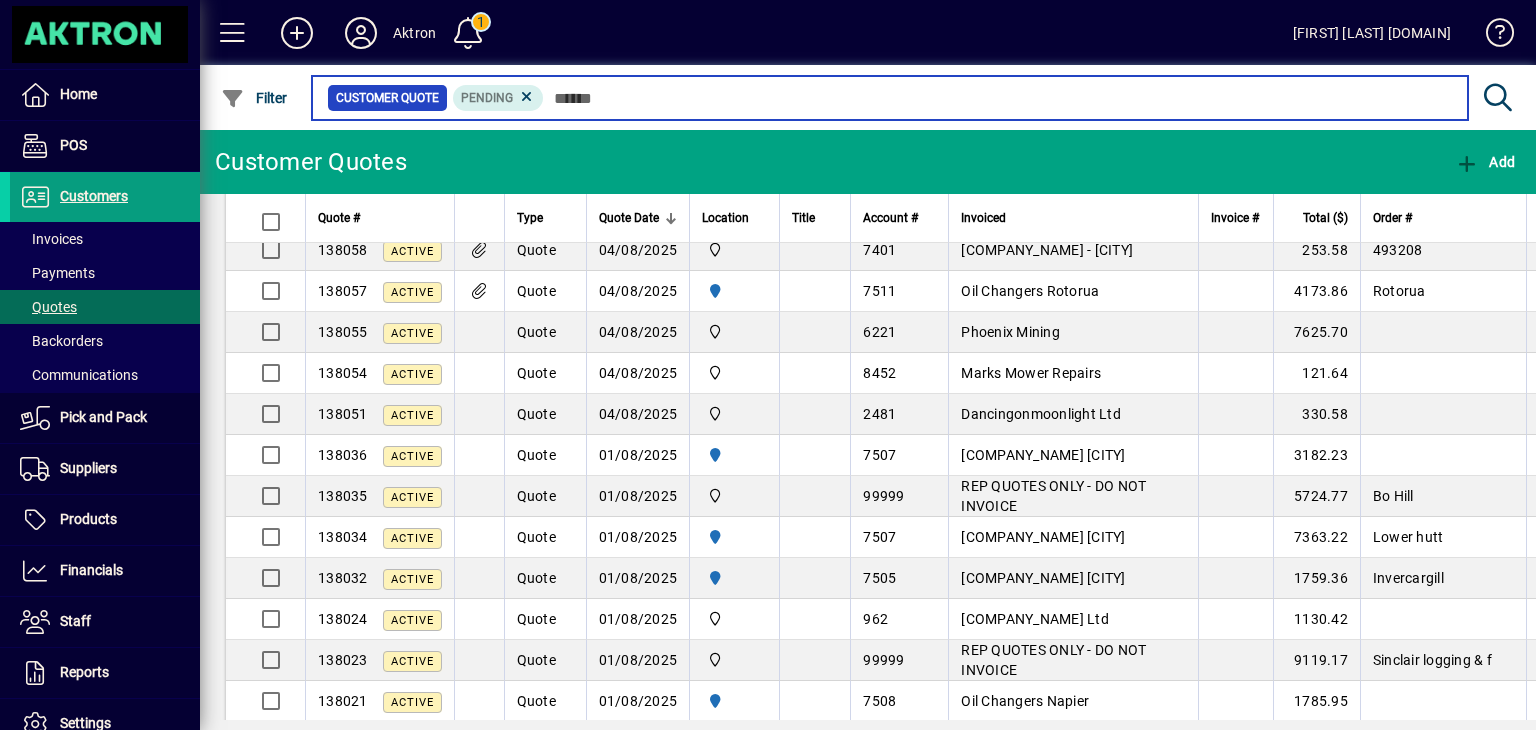 scroll, scrollTop: 416, scrollLeft: 0, axis: vertical 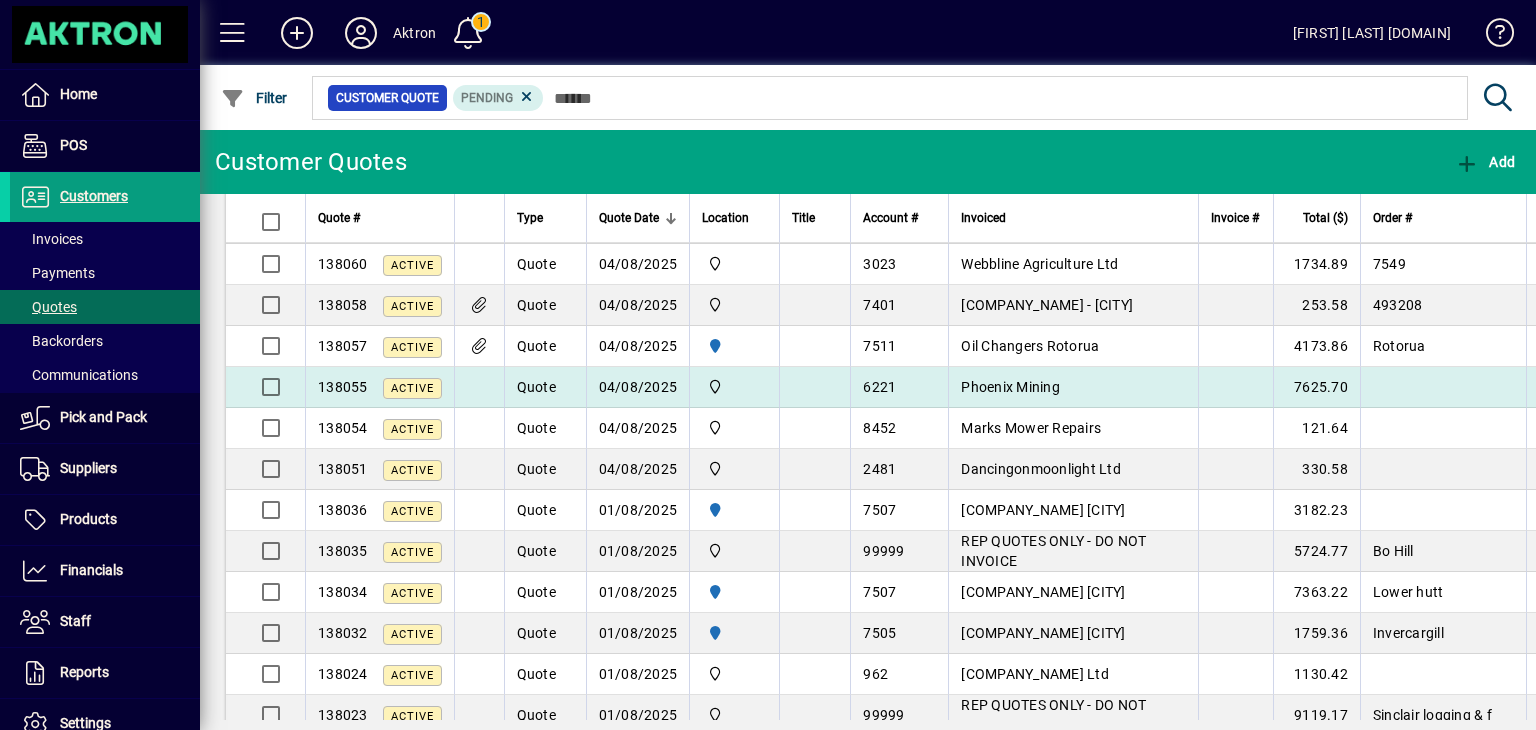 click at bounding box center [814, 387] 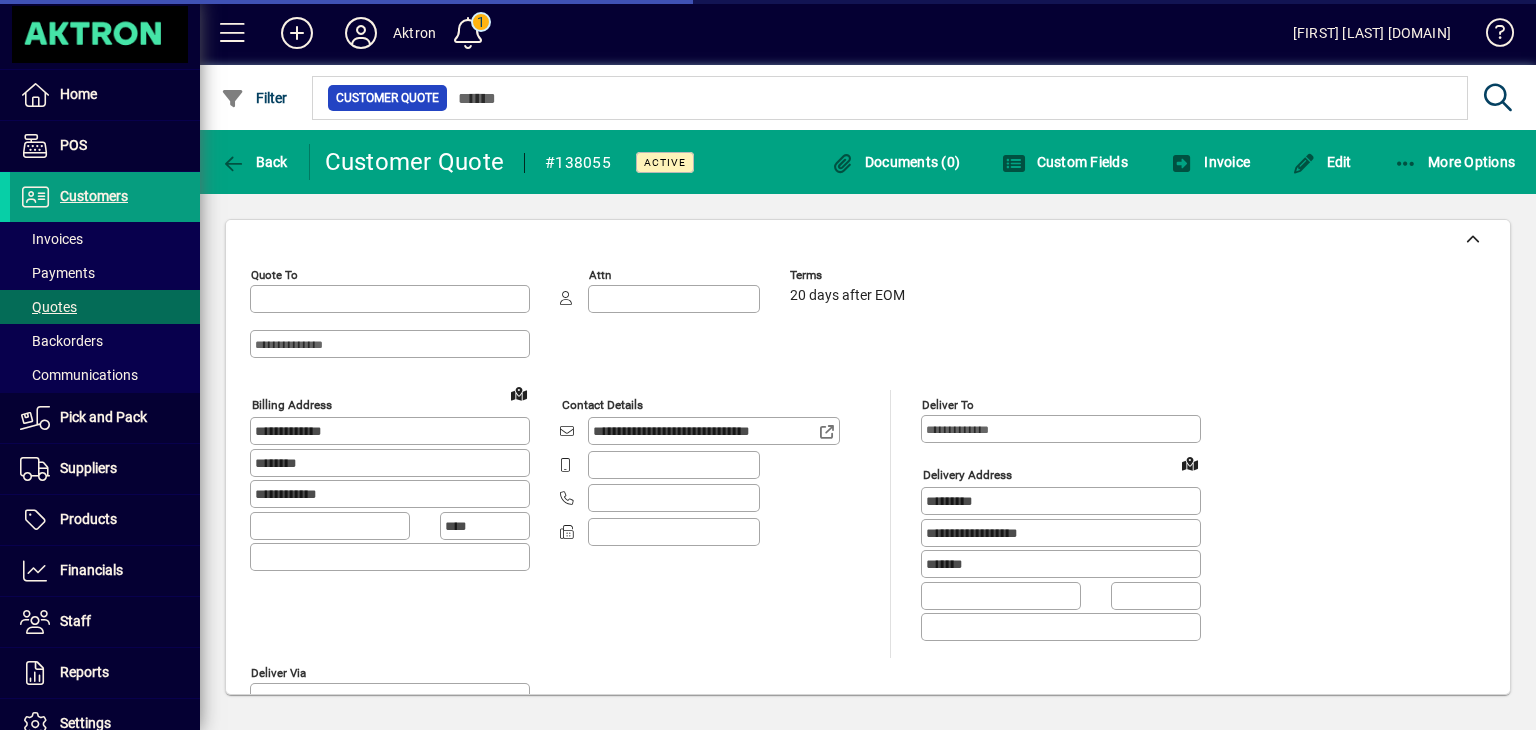 type on "**********" 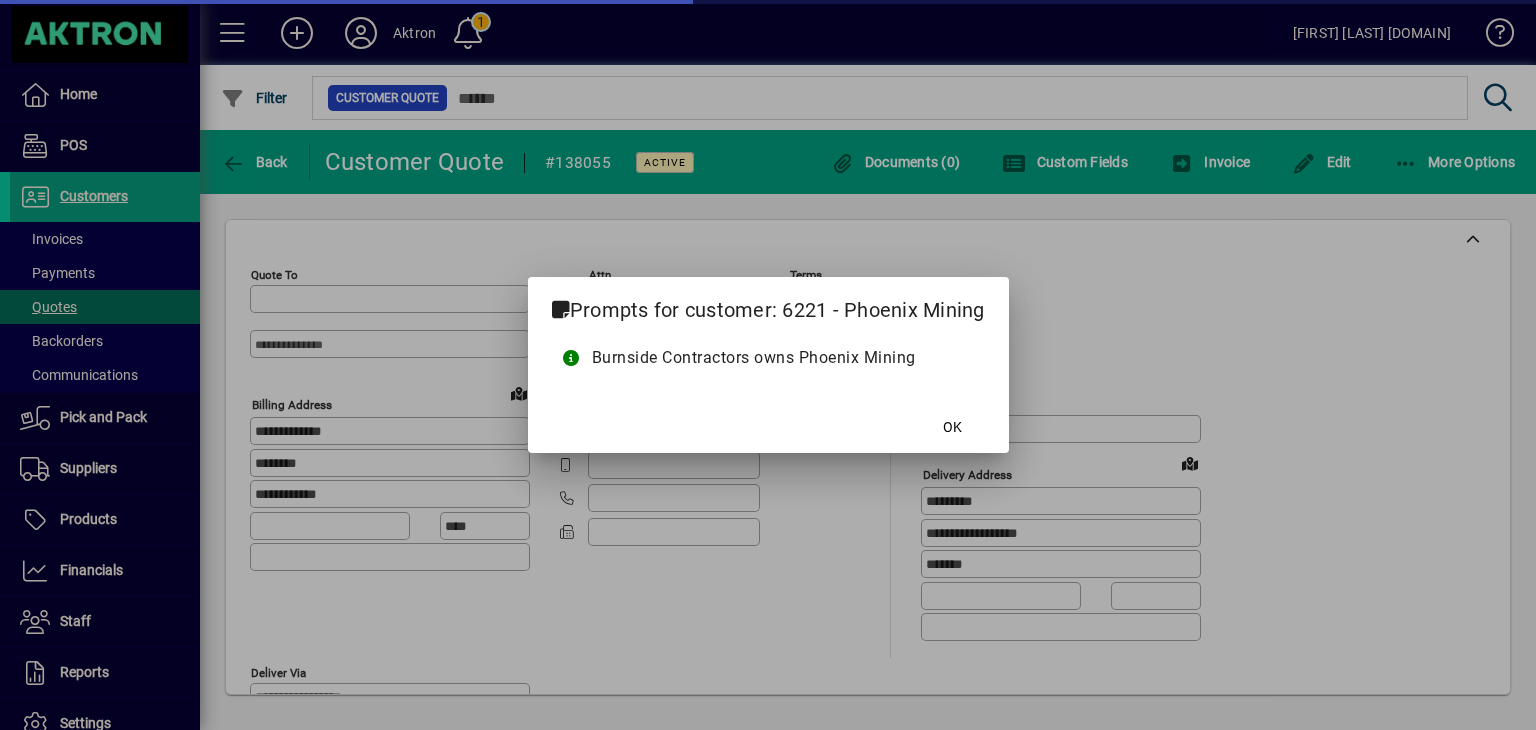 type on "**********" 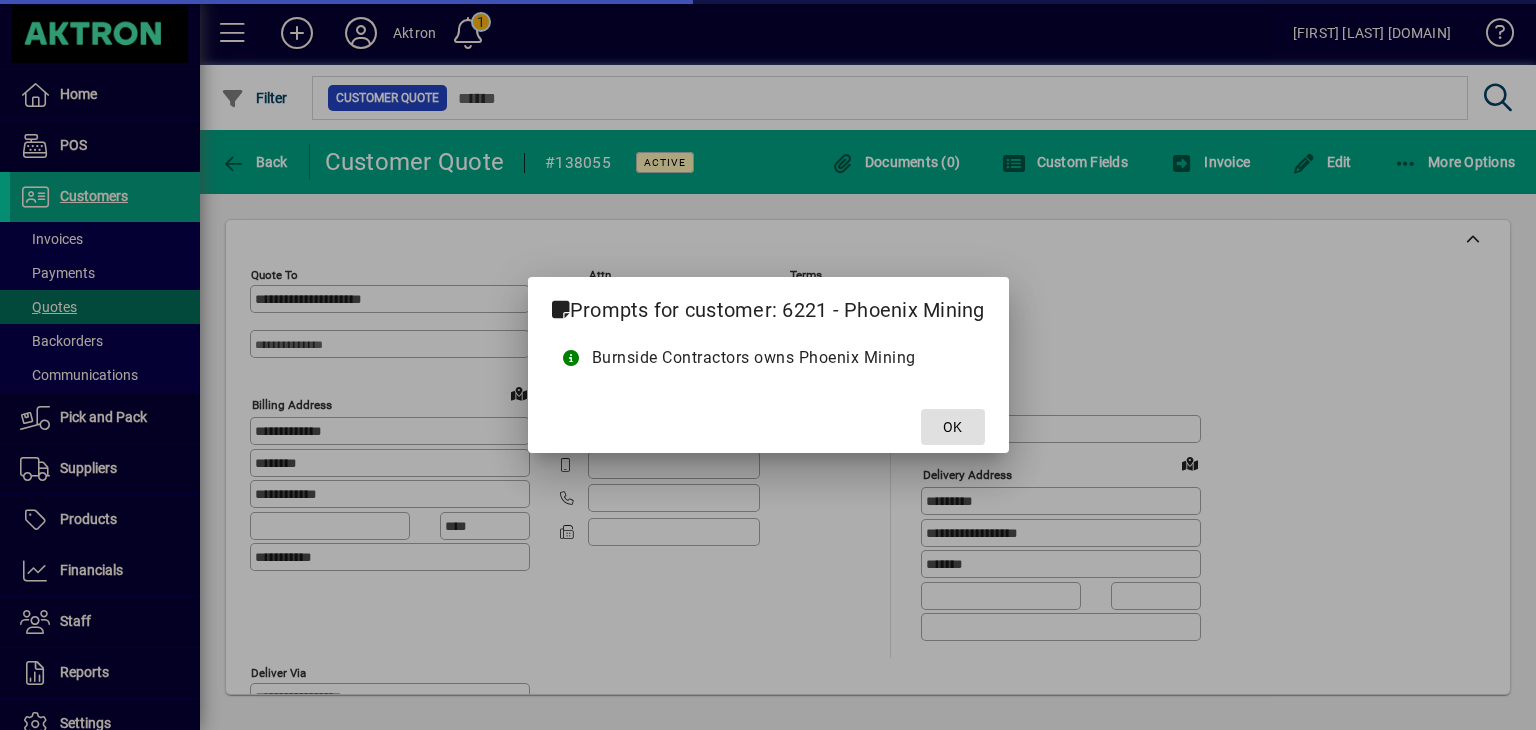 type on "*******" 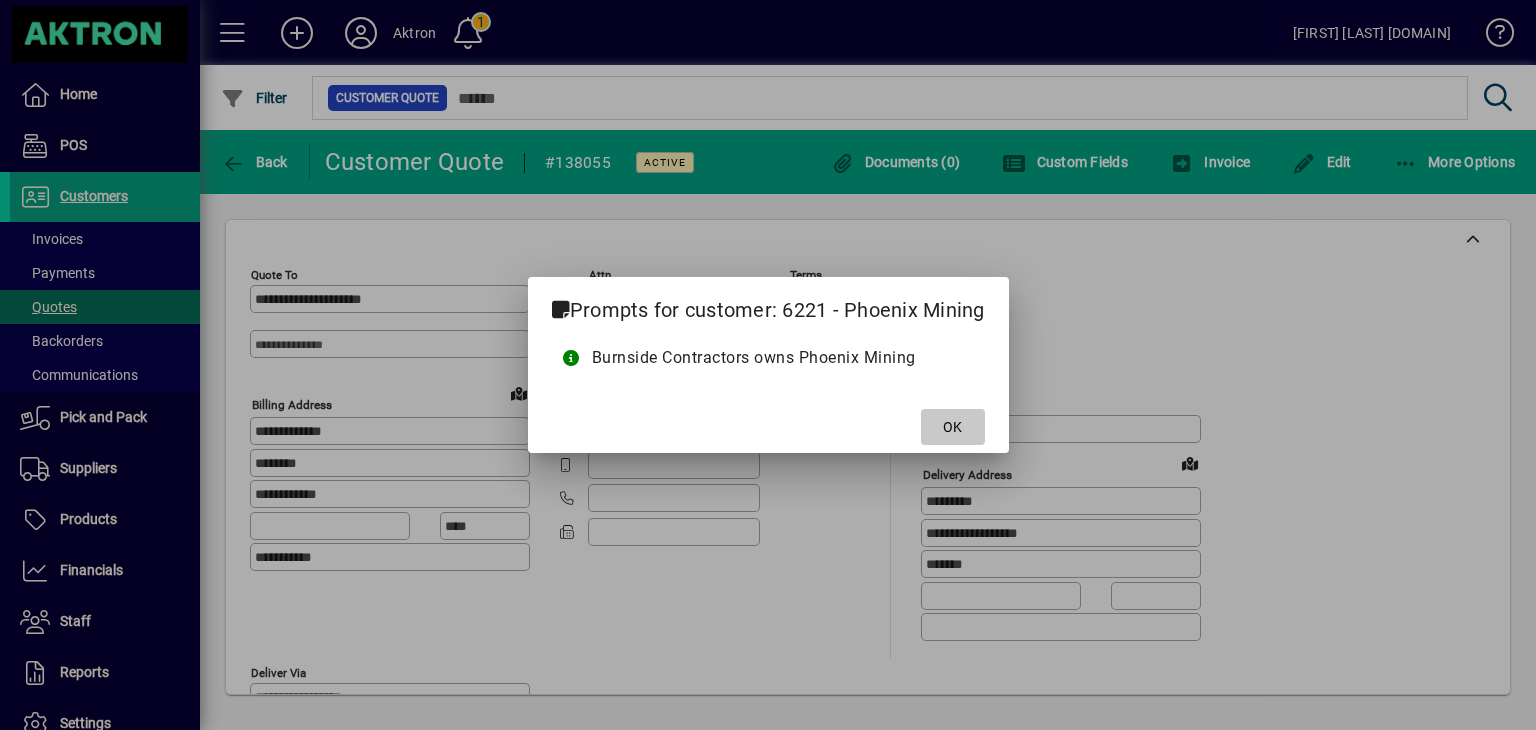 click 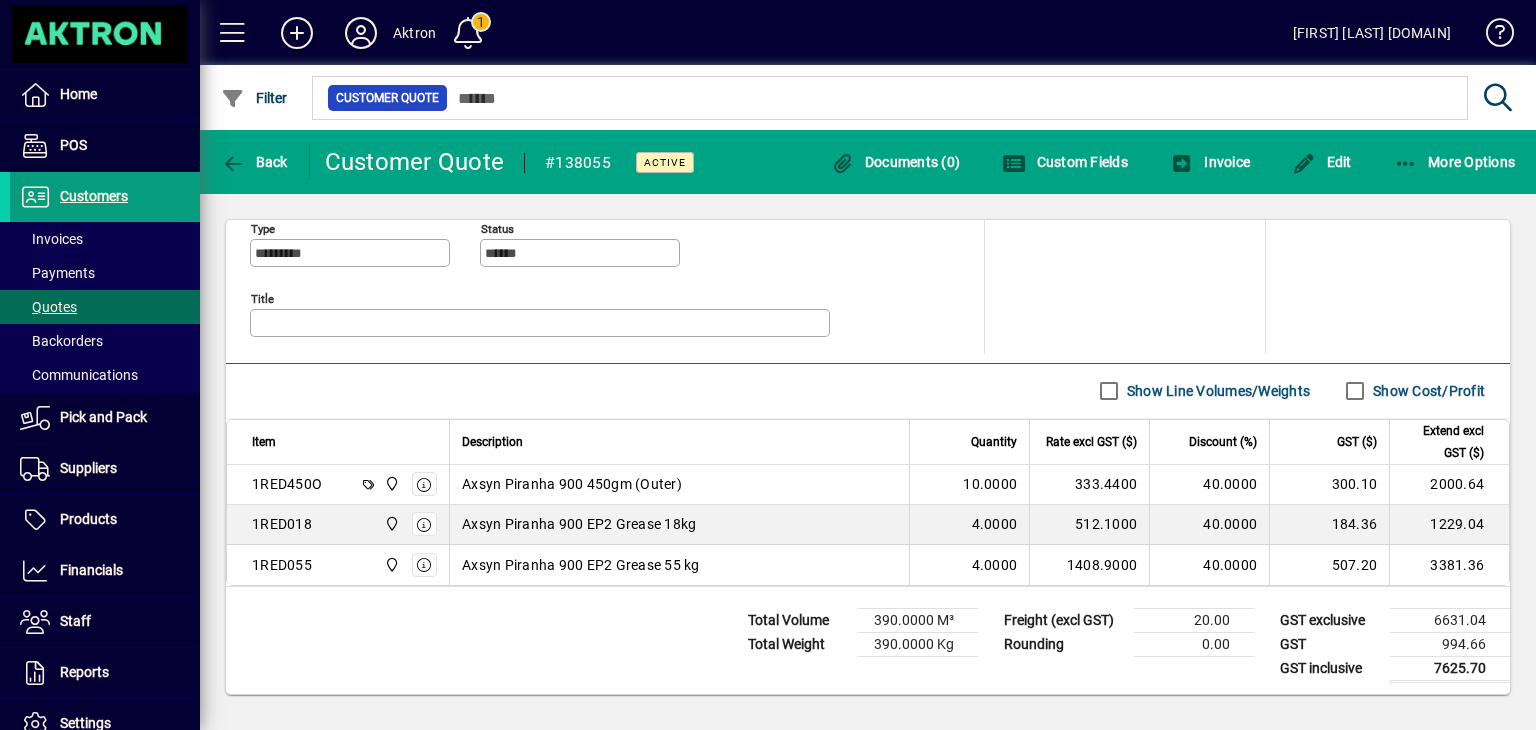 scroll, scrollTop: 0, scrollLeft: 0, axis: both 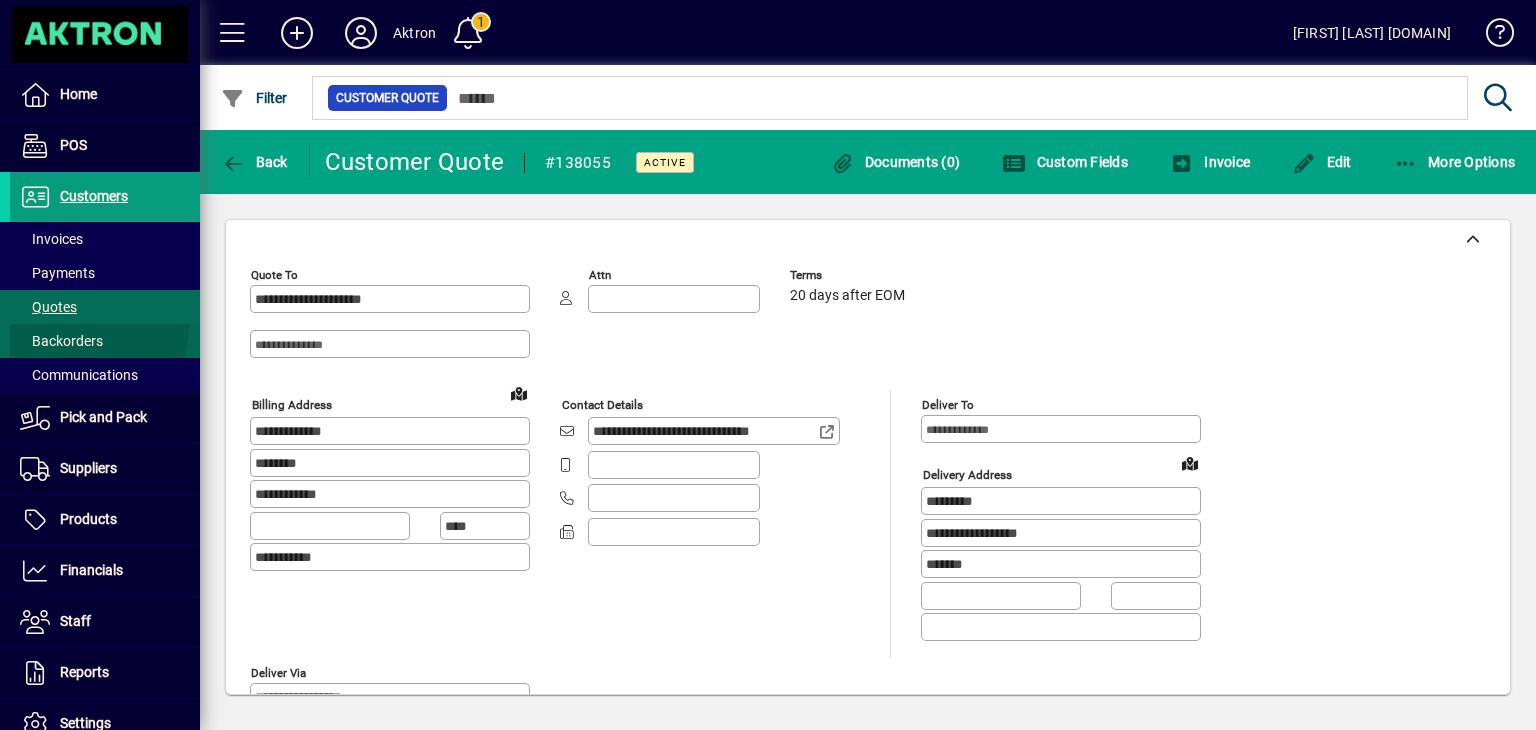 click at bounding box center (105, 341) 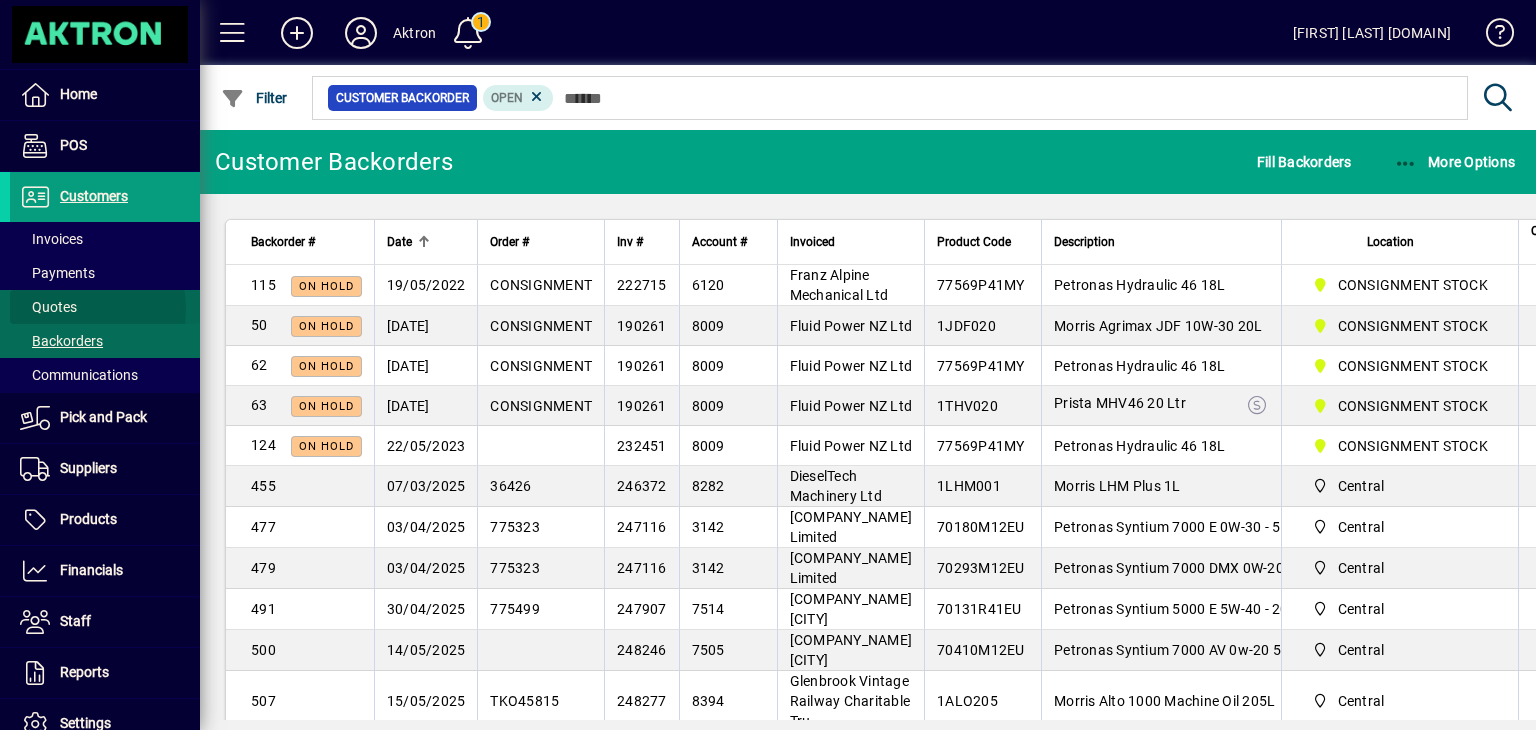 click on "Quotes" at bounding box center (48, 307) 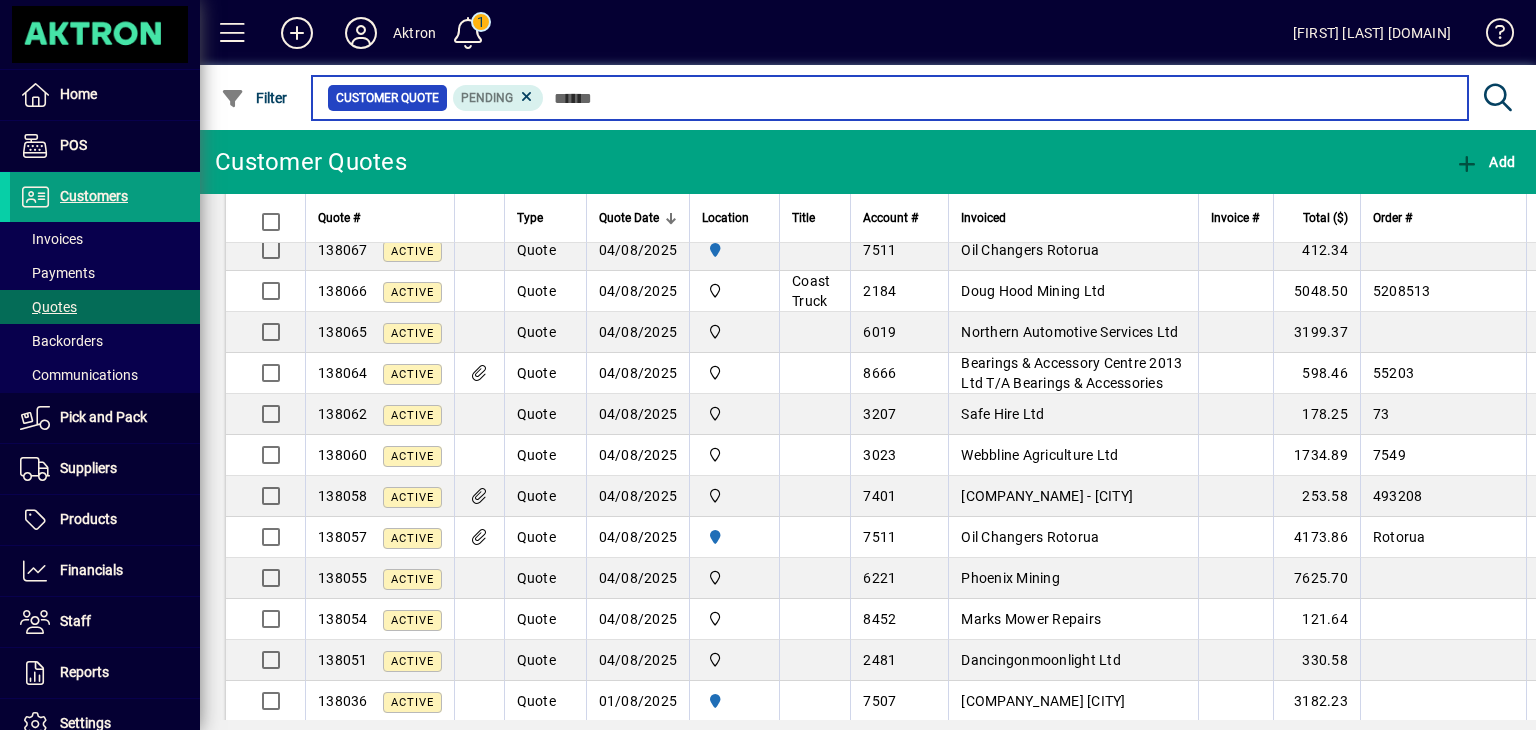 scroll, scrollTop: 84, scrollLeft: 0, axis: vertical 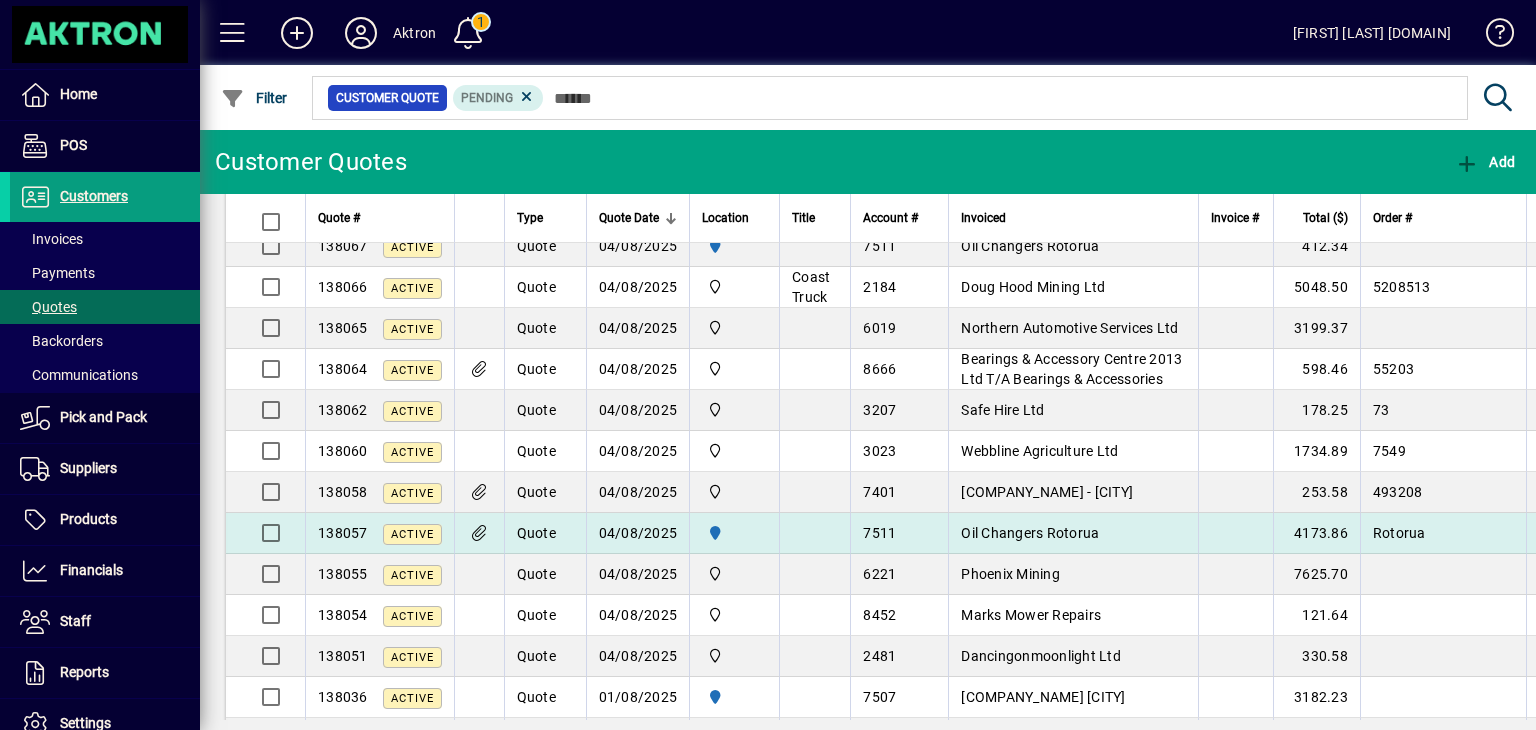 click on "Oil Changers Rotorua" at bounding box center (1073, 533) 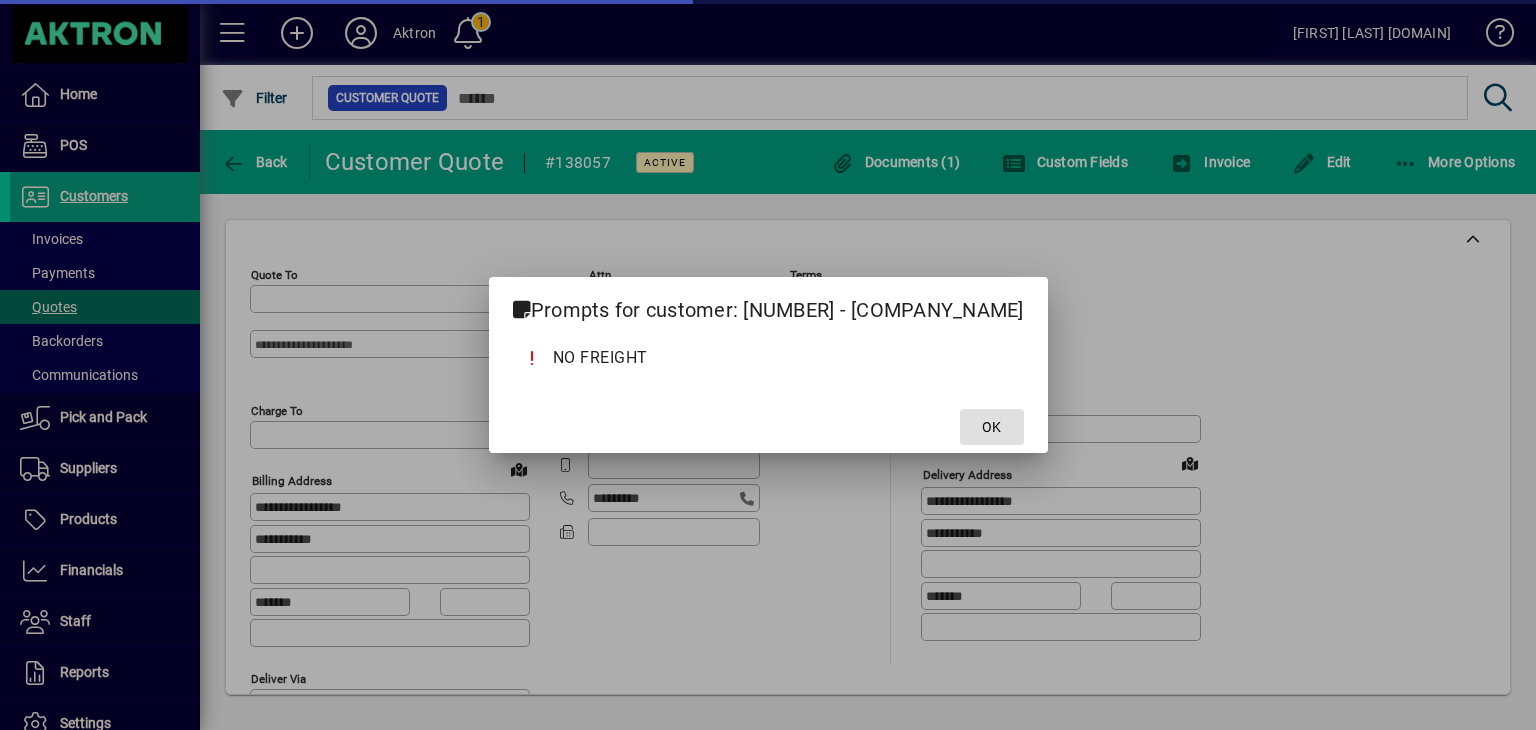 type on "**********" 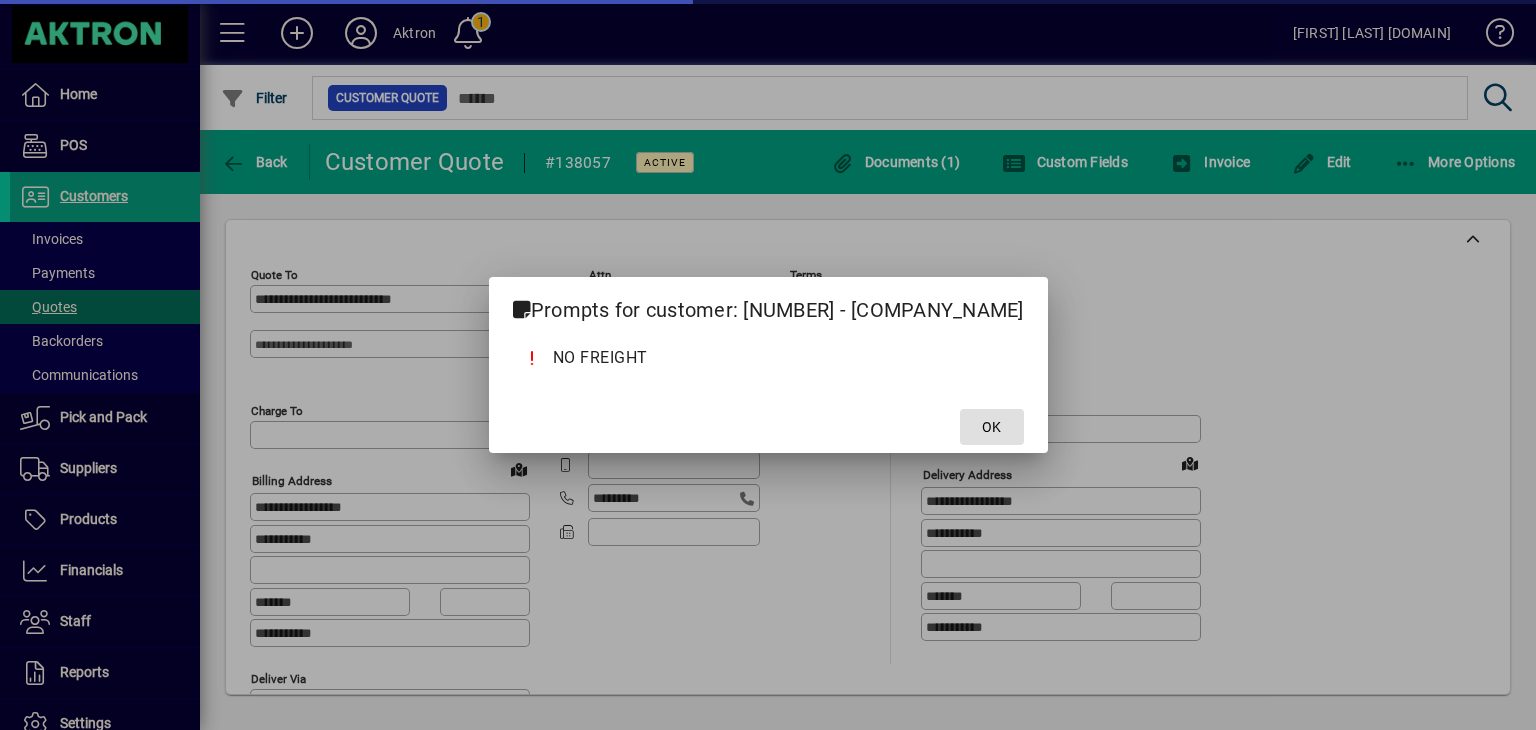 type on "**********" 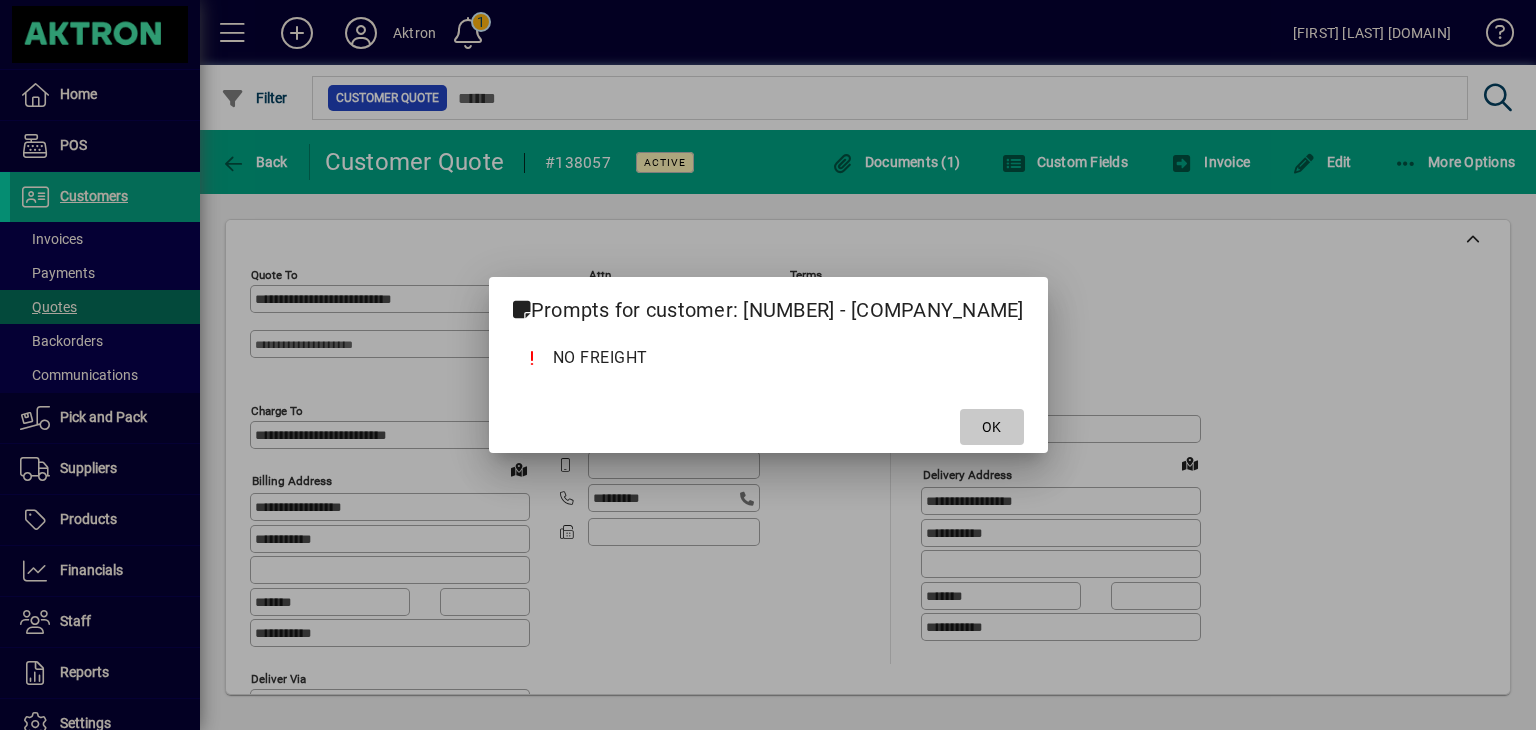 click on "OK" 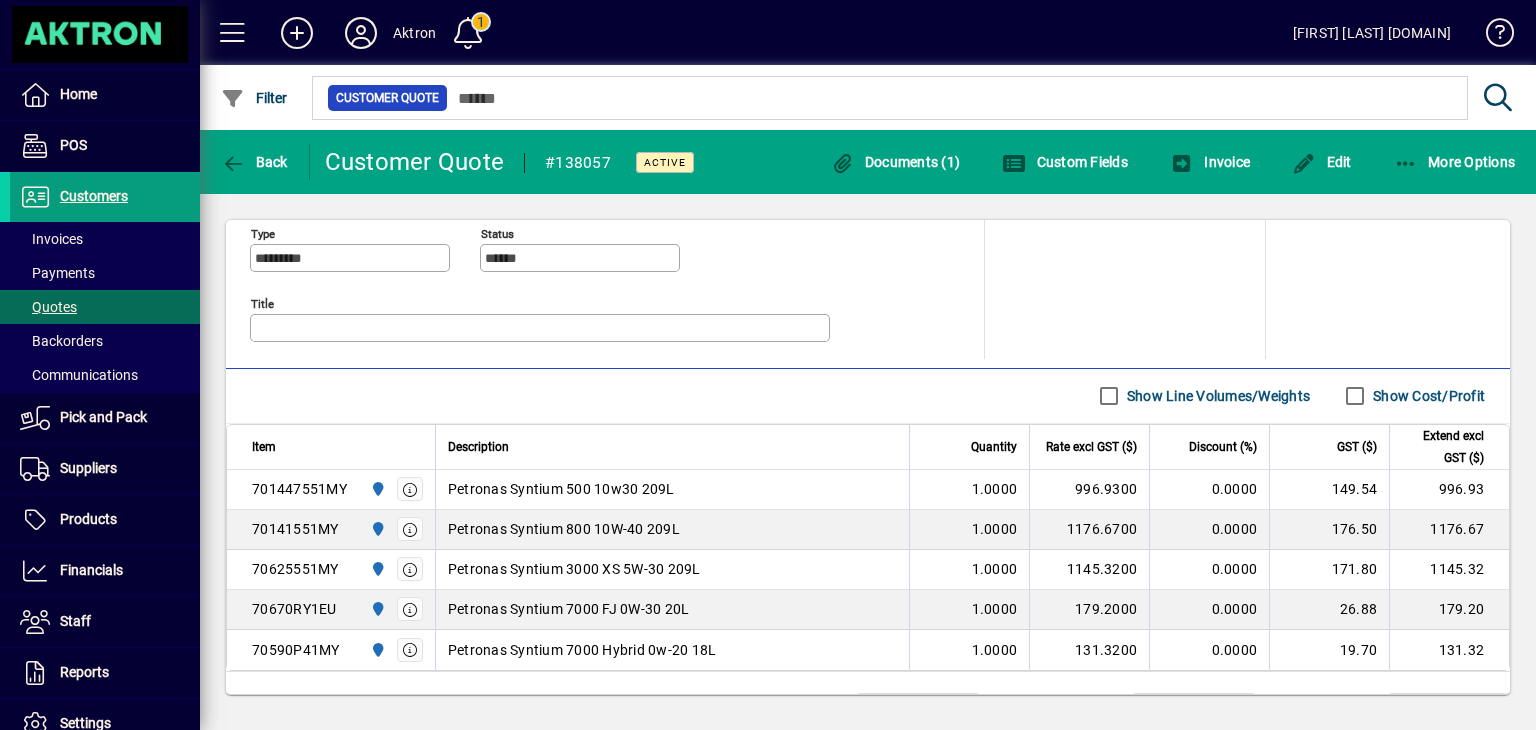 scroll, scrollTop: 848, scrollLeft: 0, axis: vertical 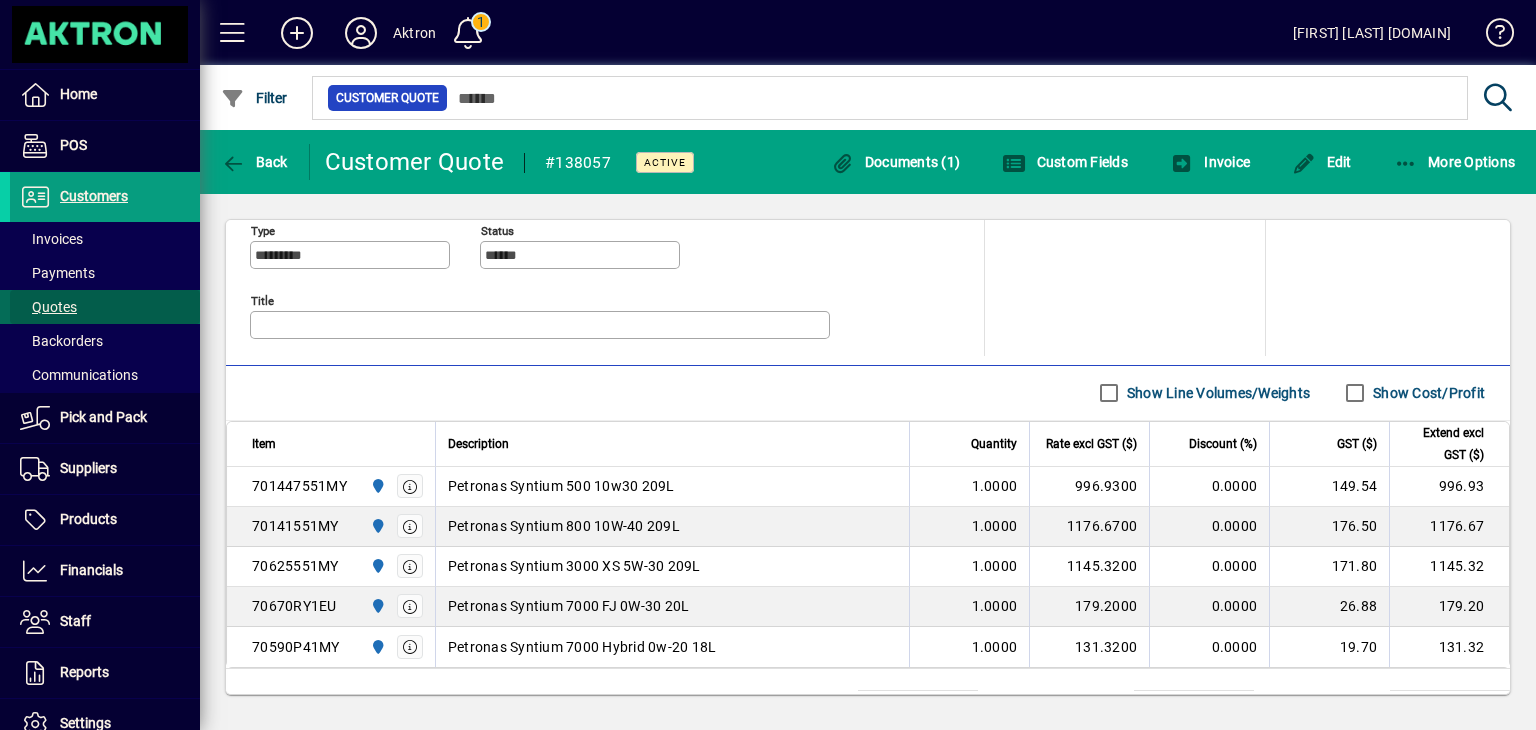 click at bounding box center [105, 307] 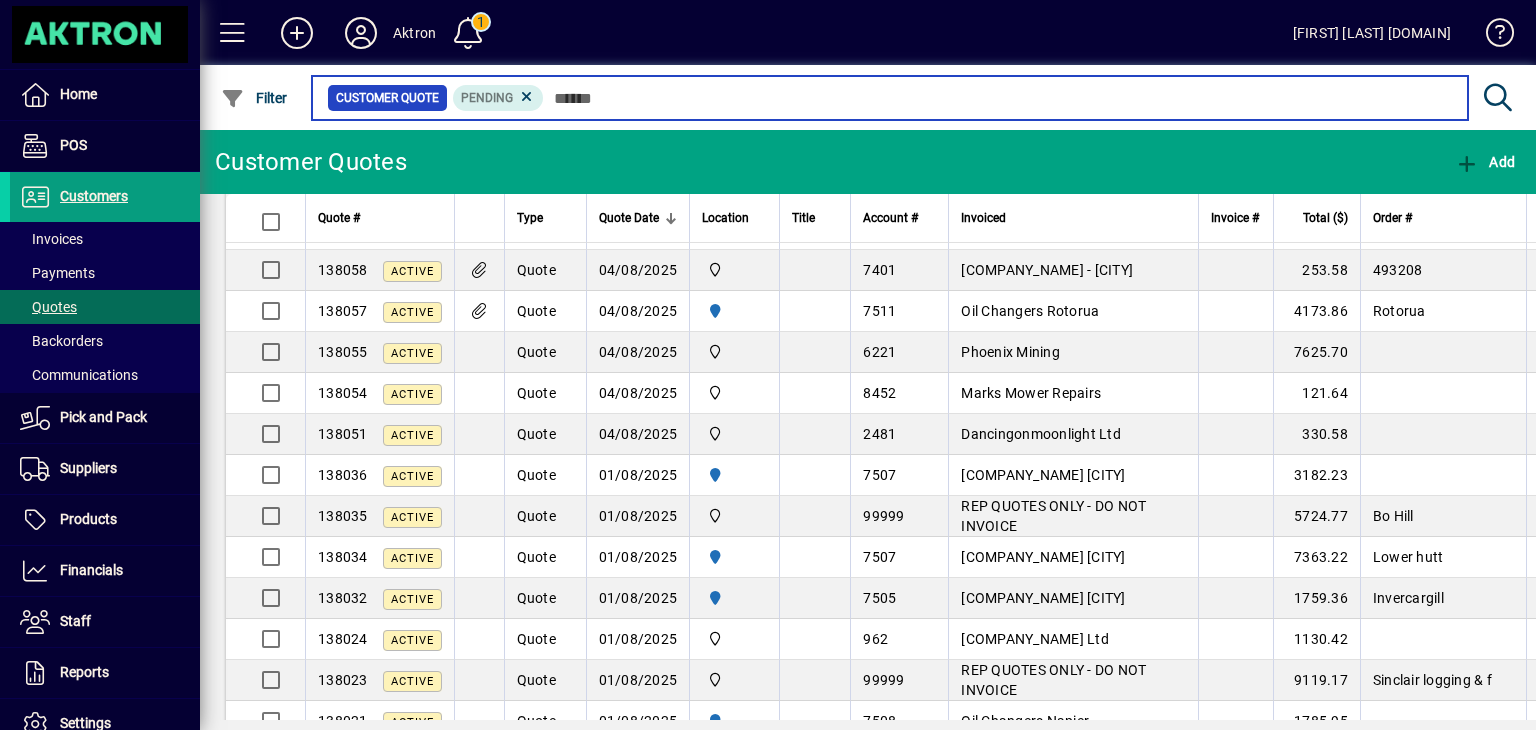 scroll, scrollTop: 320, scrollLeft: 0, axis: vertical 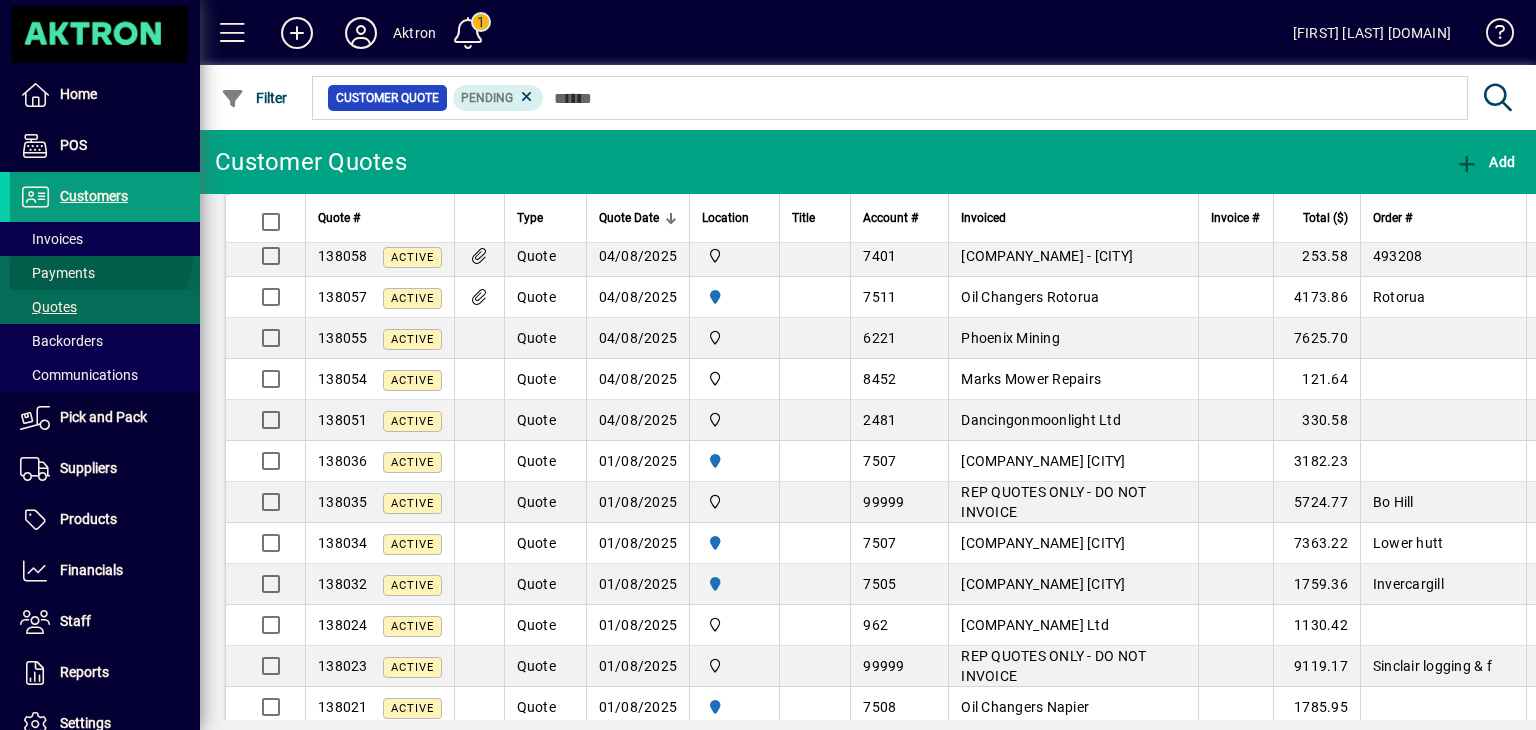 click at bounding box center (105, 273) 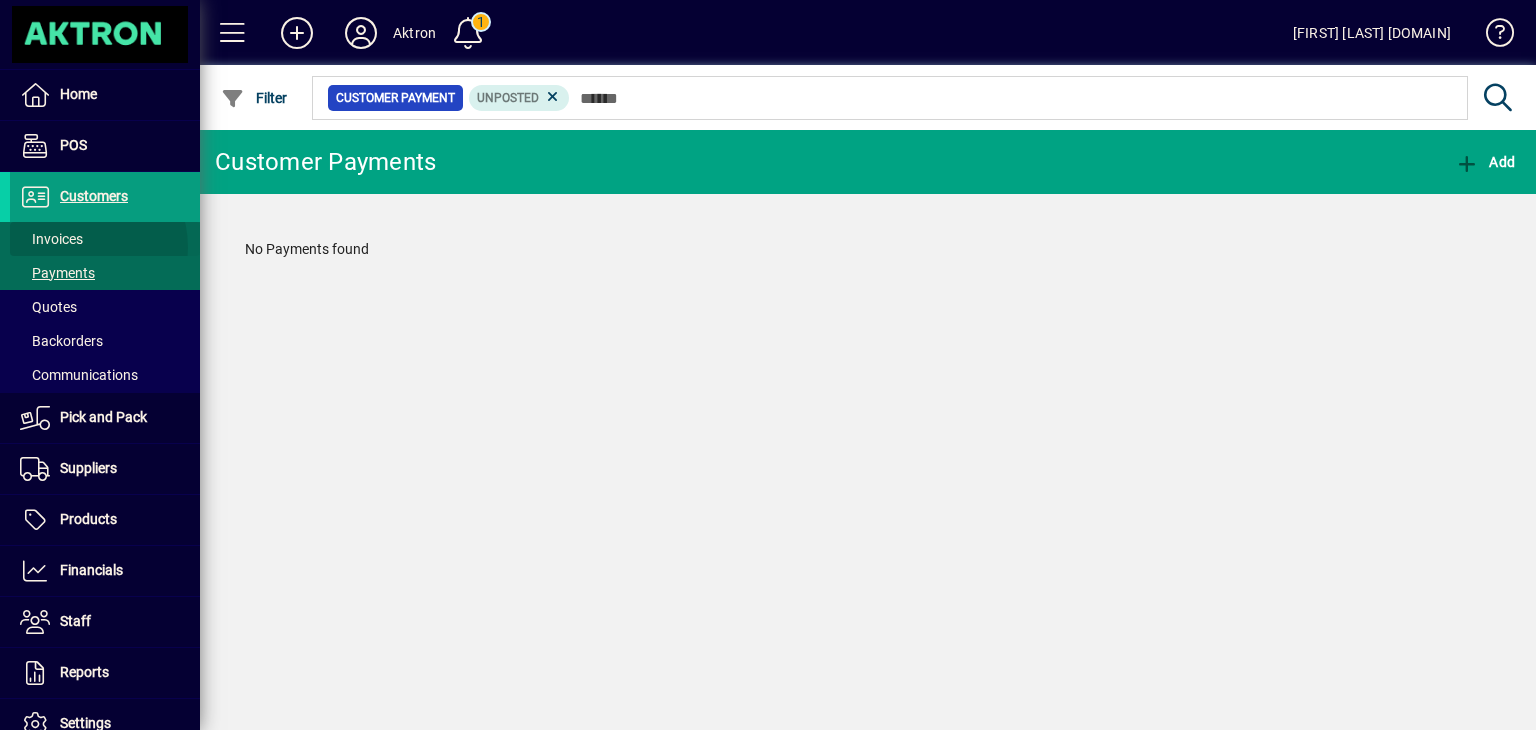 click on "Invoices" at bounding box center [46, 239] 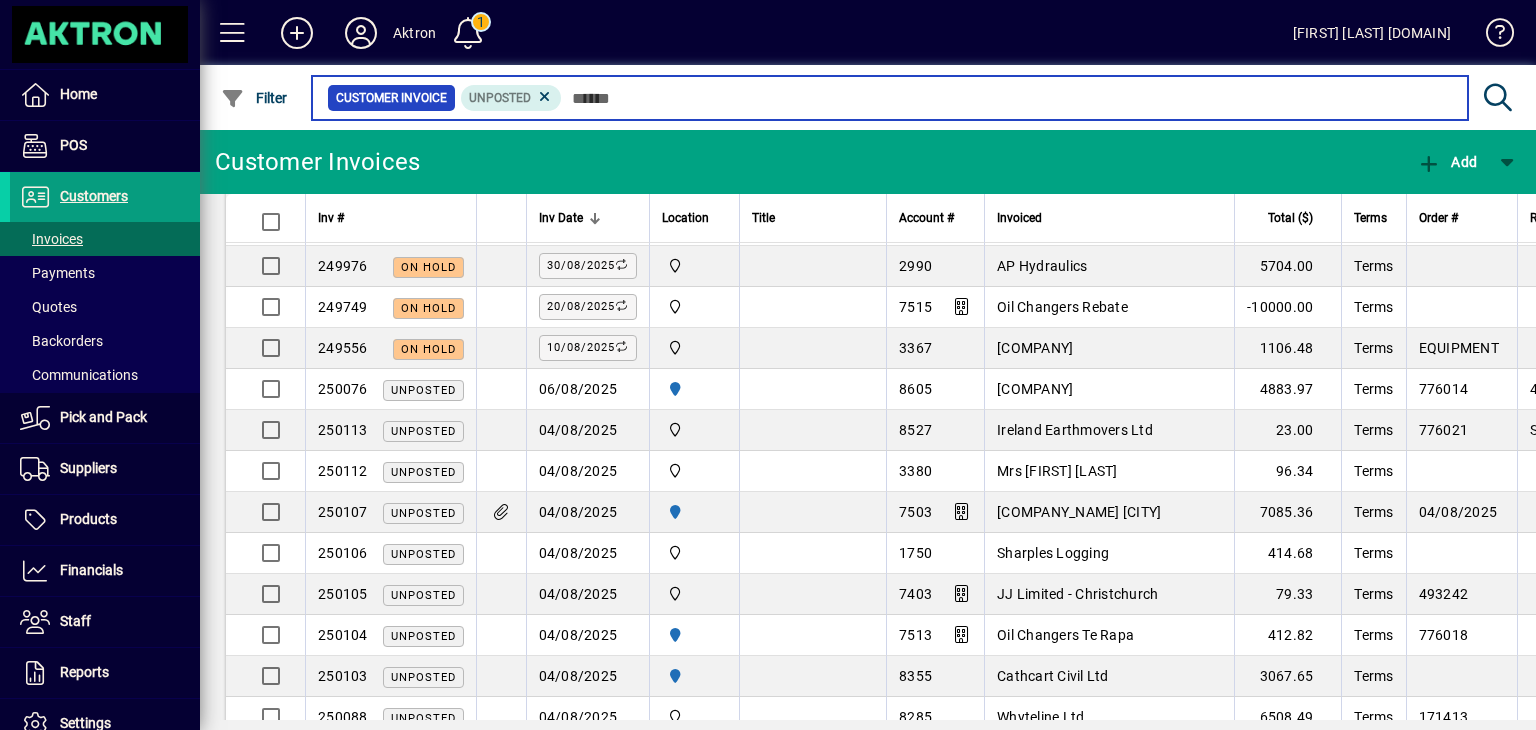 scroll, scrollTop: 317, scrollLeft: 0, axis: vertical 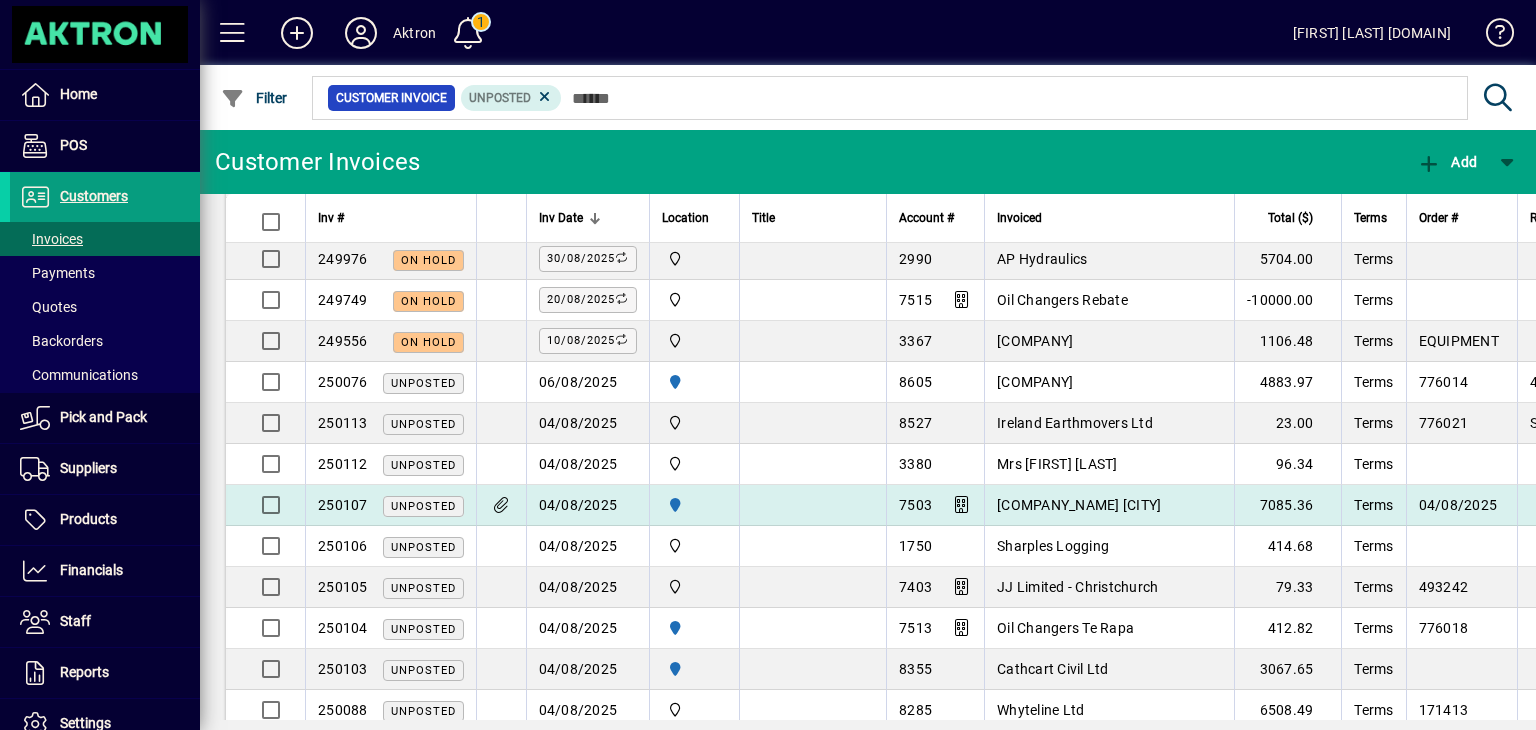 click on "04/08/2025" at bounding box center [587, 505] 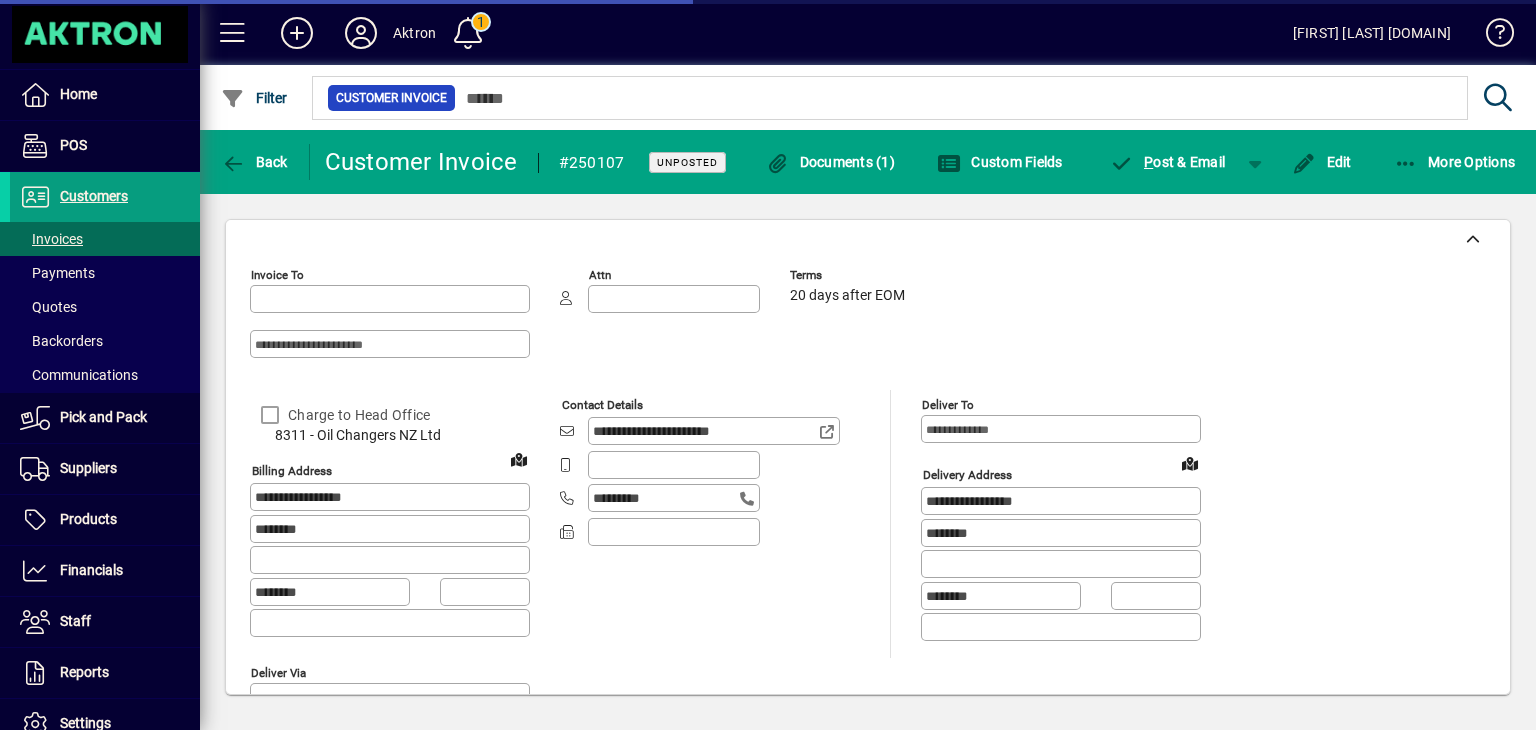 type on "**********" 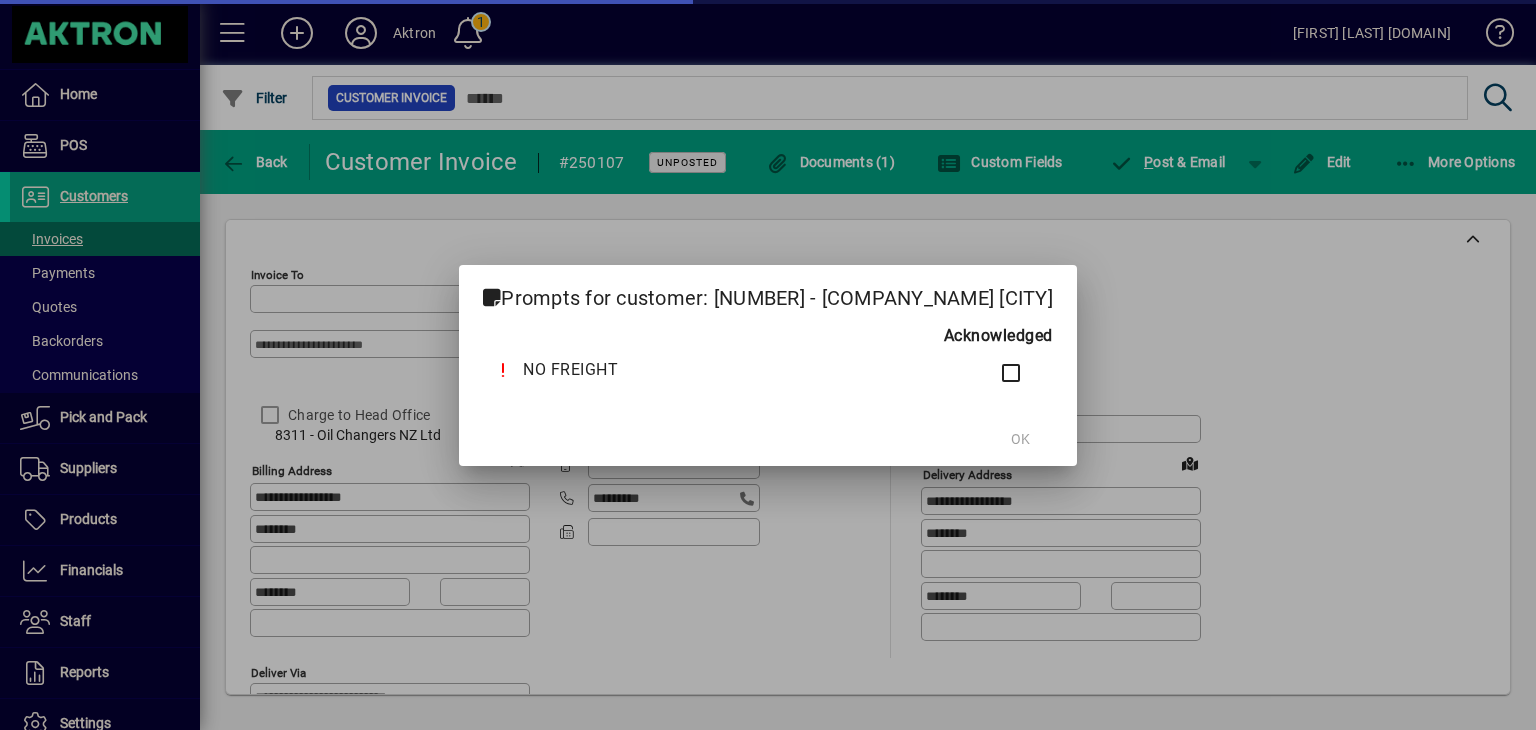 type on "**********" 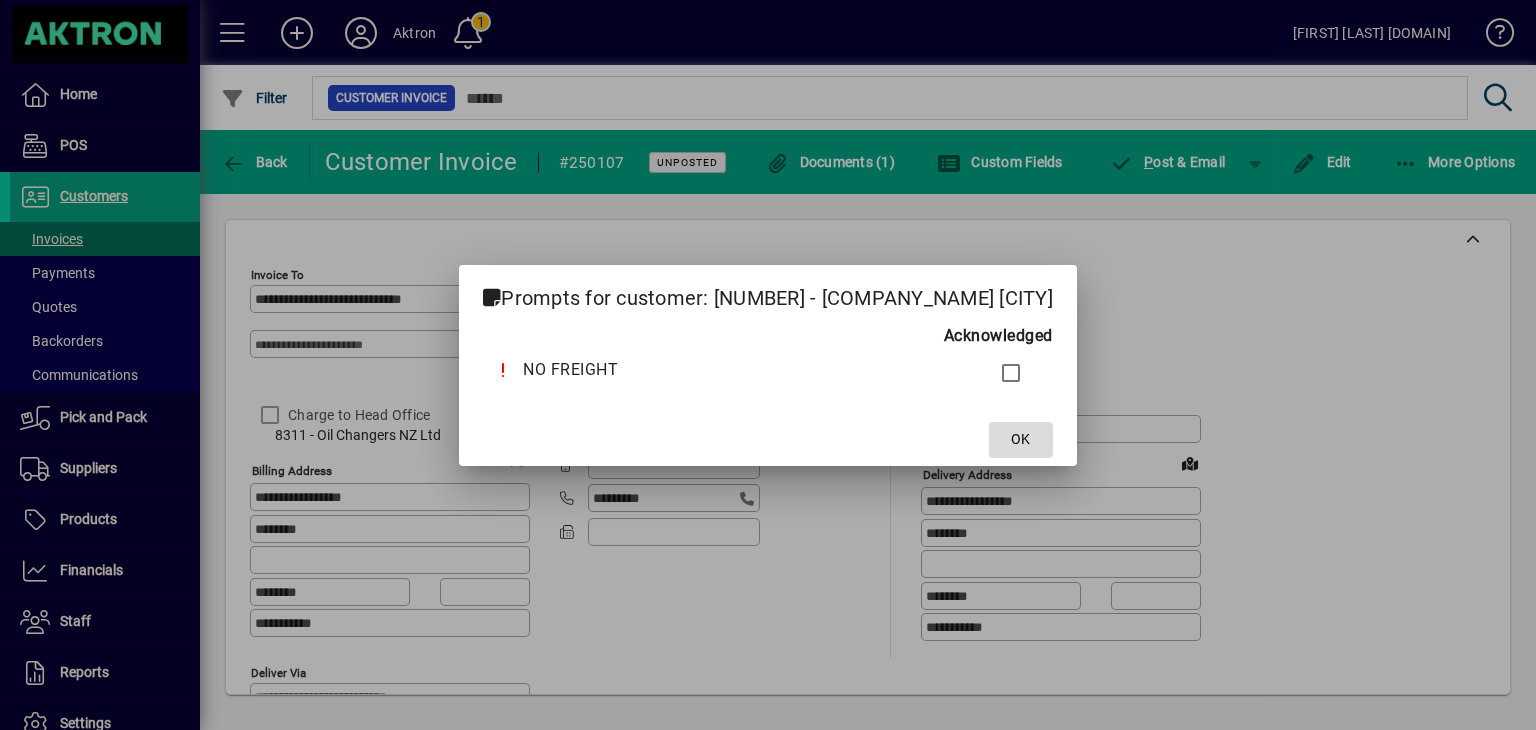 click 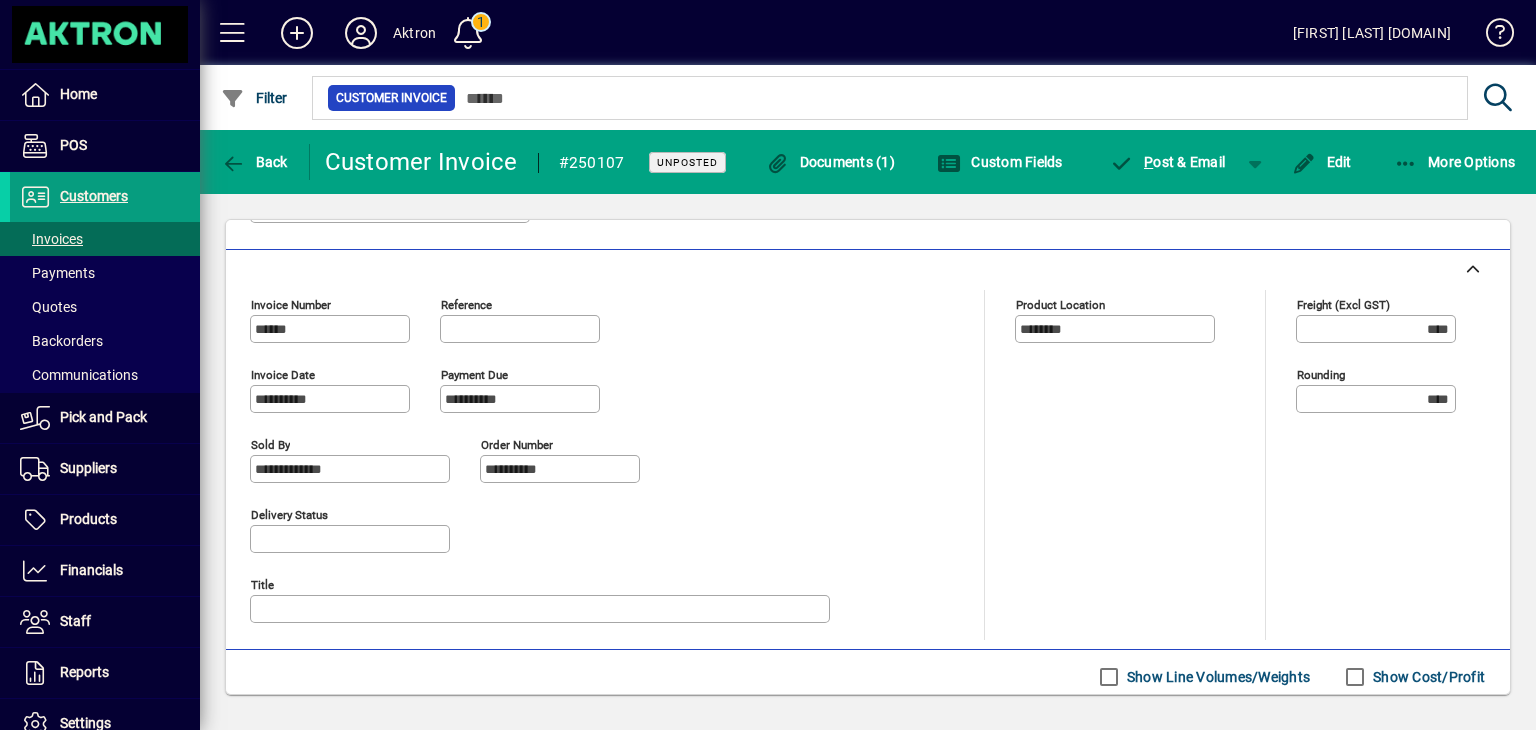 scroll, scrollTop: 334, scrollLeft: 0, axis: vertical 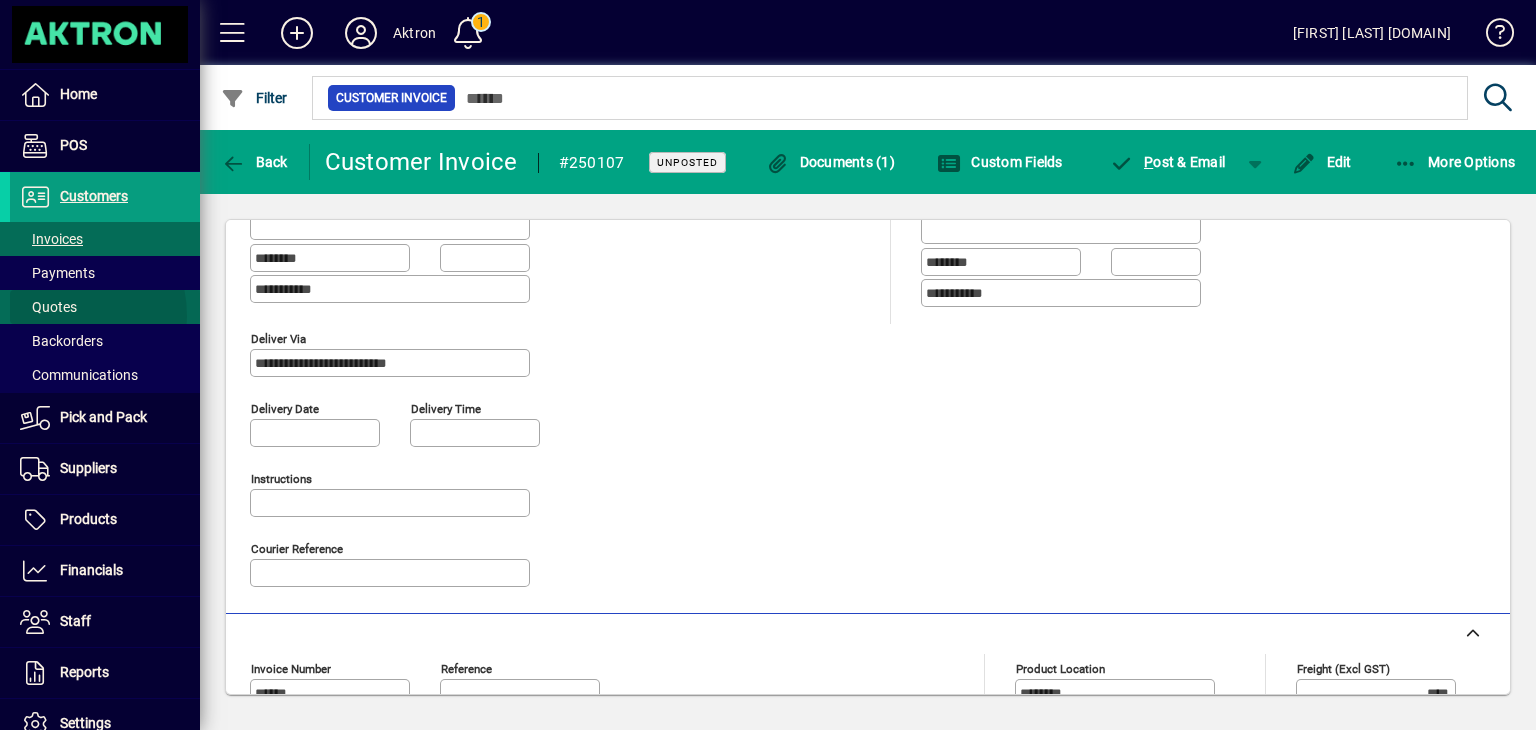 click on "Quotes" at bounding box center (43, 307) 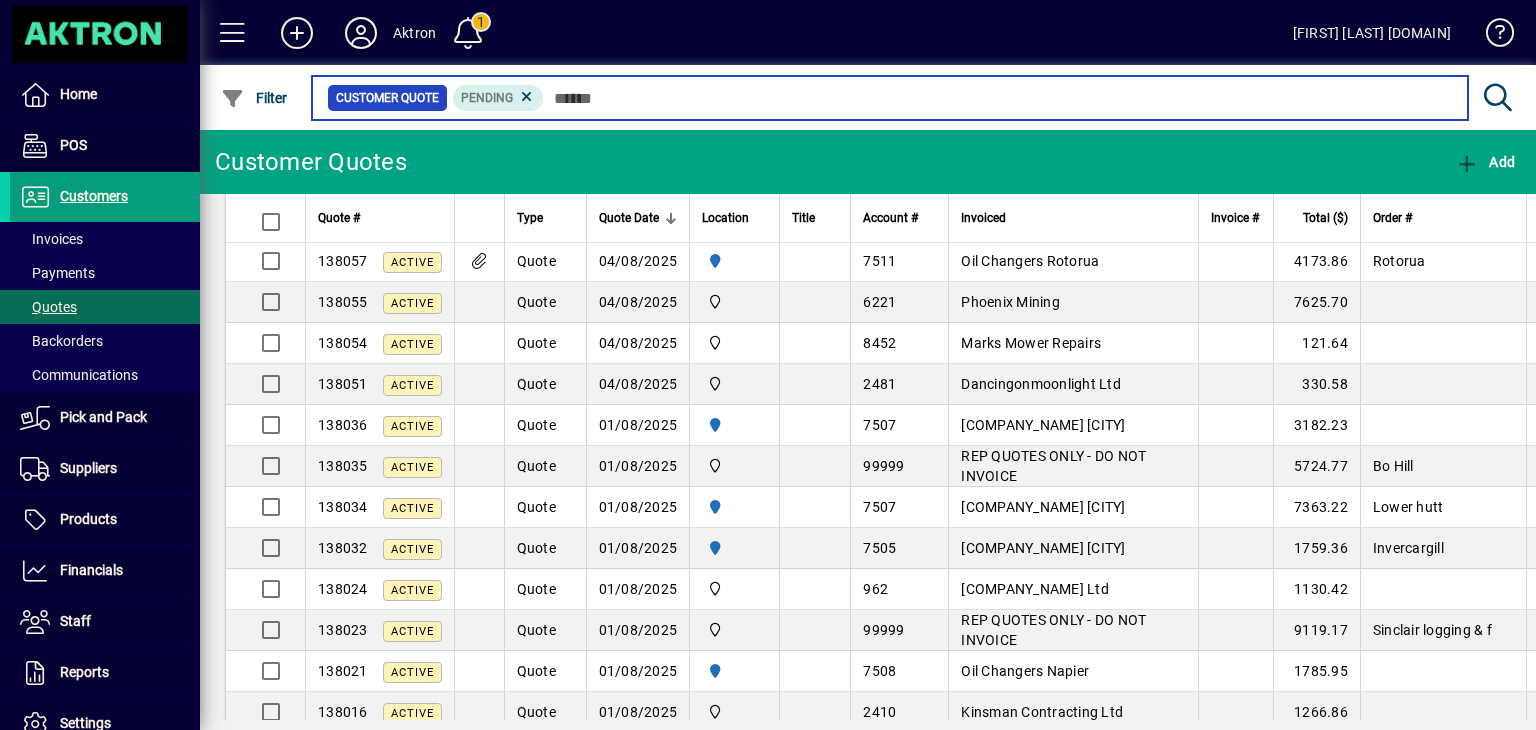 scroll, scrollTop: 360, scrollLeft: 0, axis: vertical 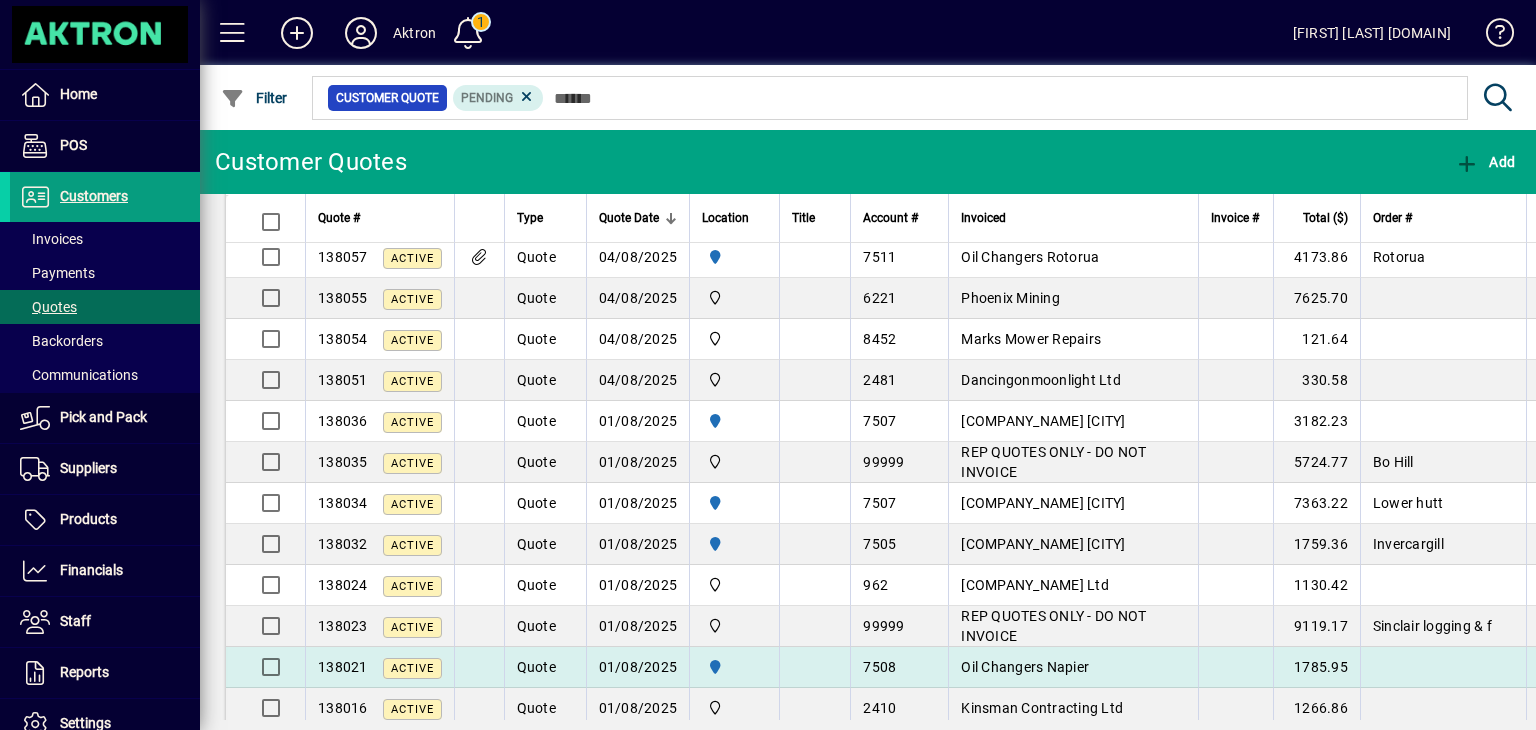 click on "Quote" at bounding box center [536, 667] 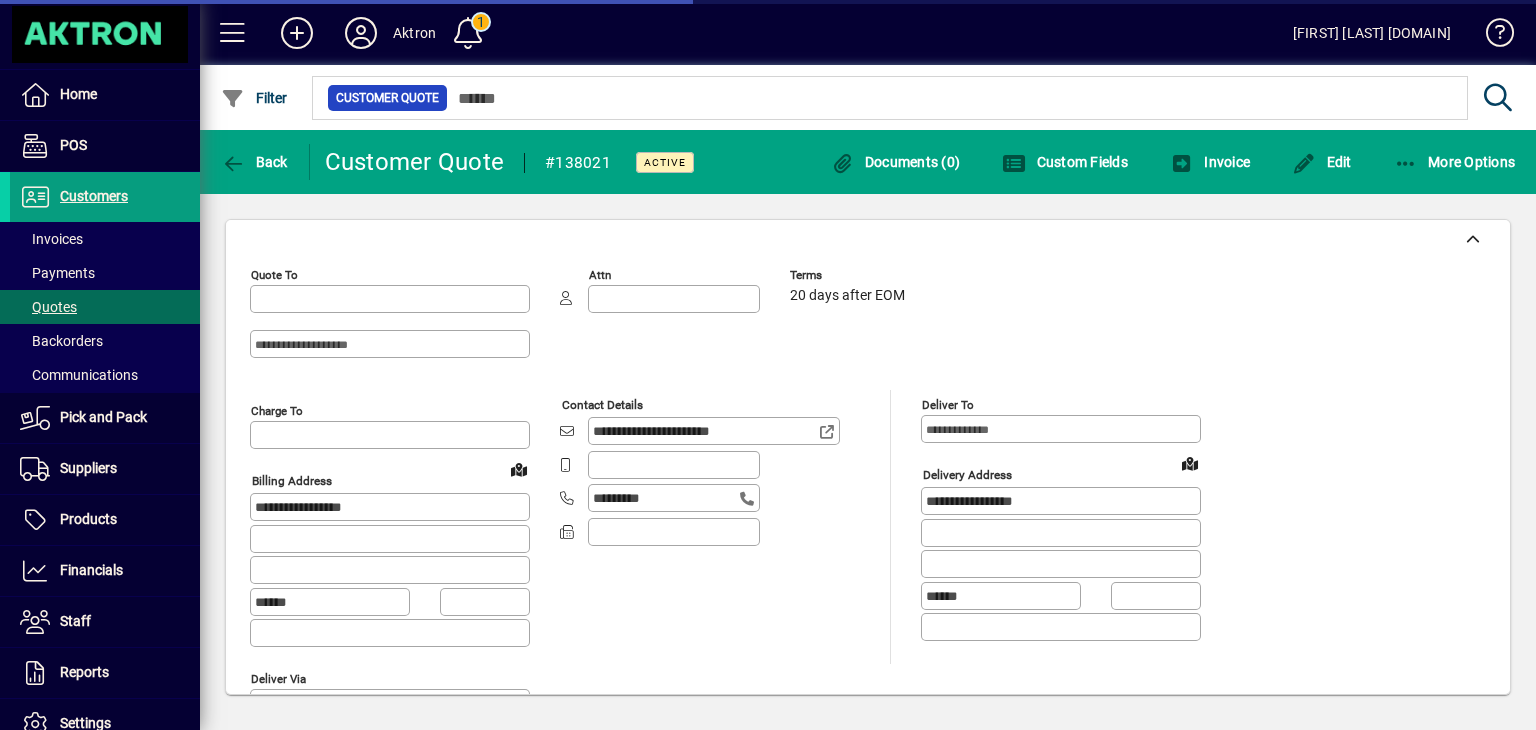 type on "**********" 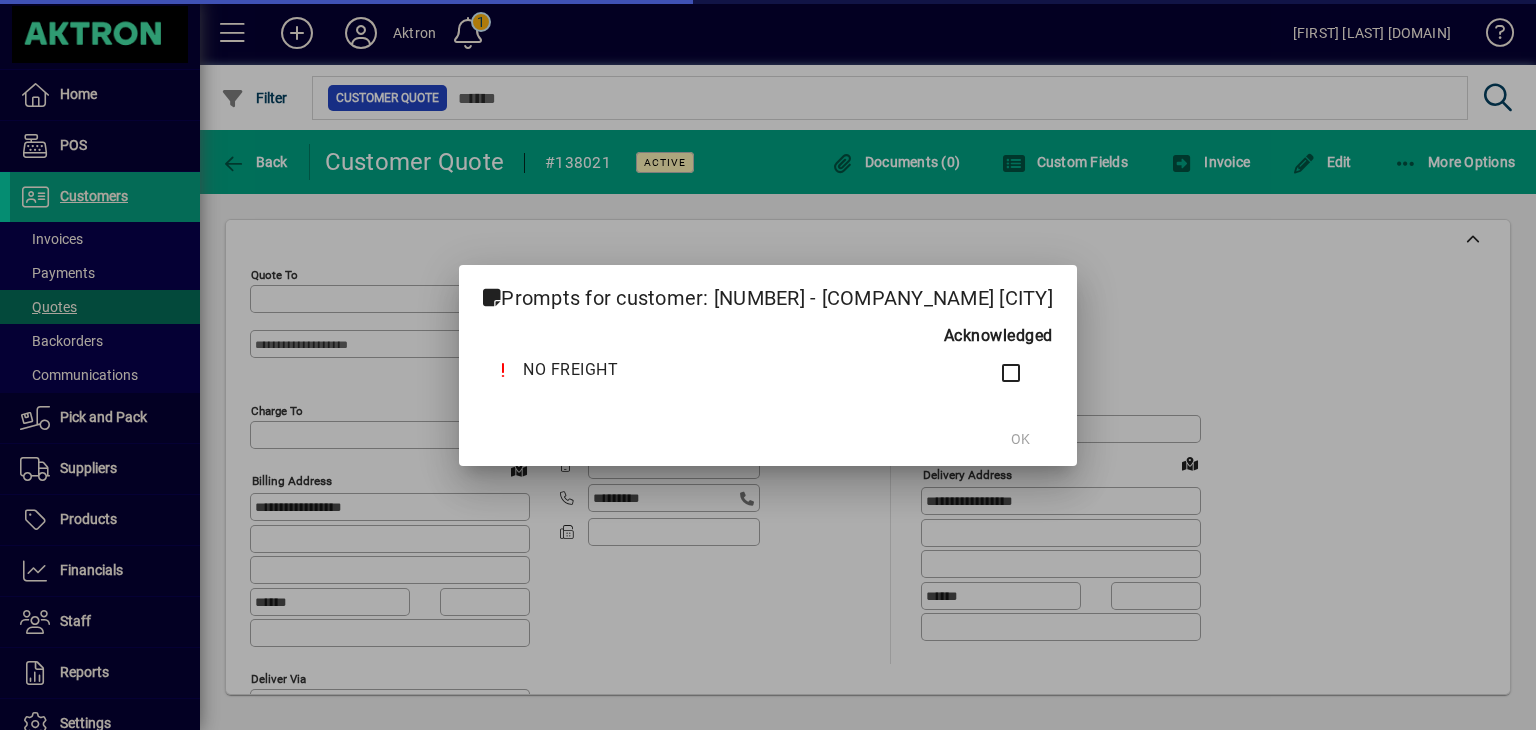 type on "**********" 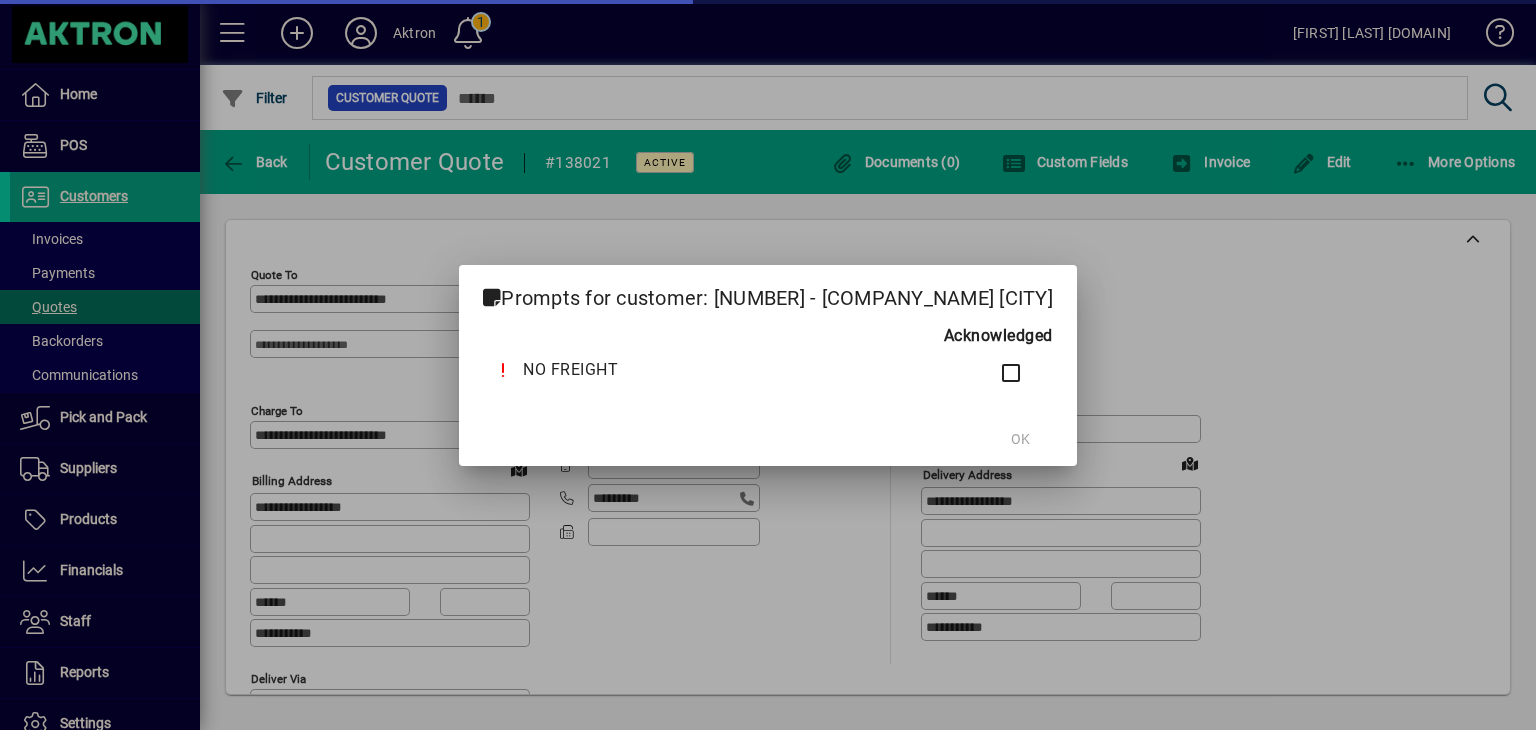 type on "********" 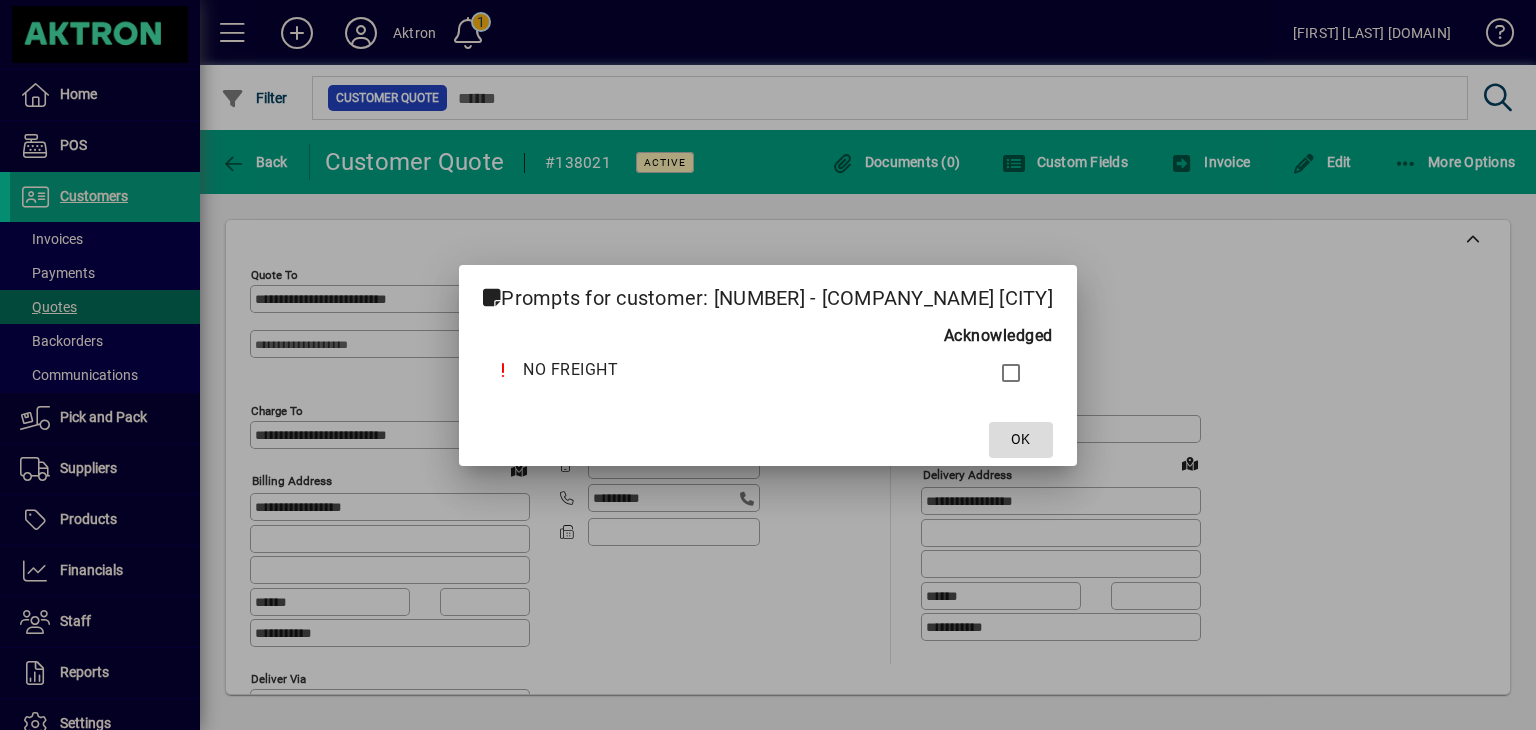 click on "OK" 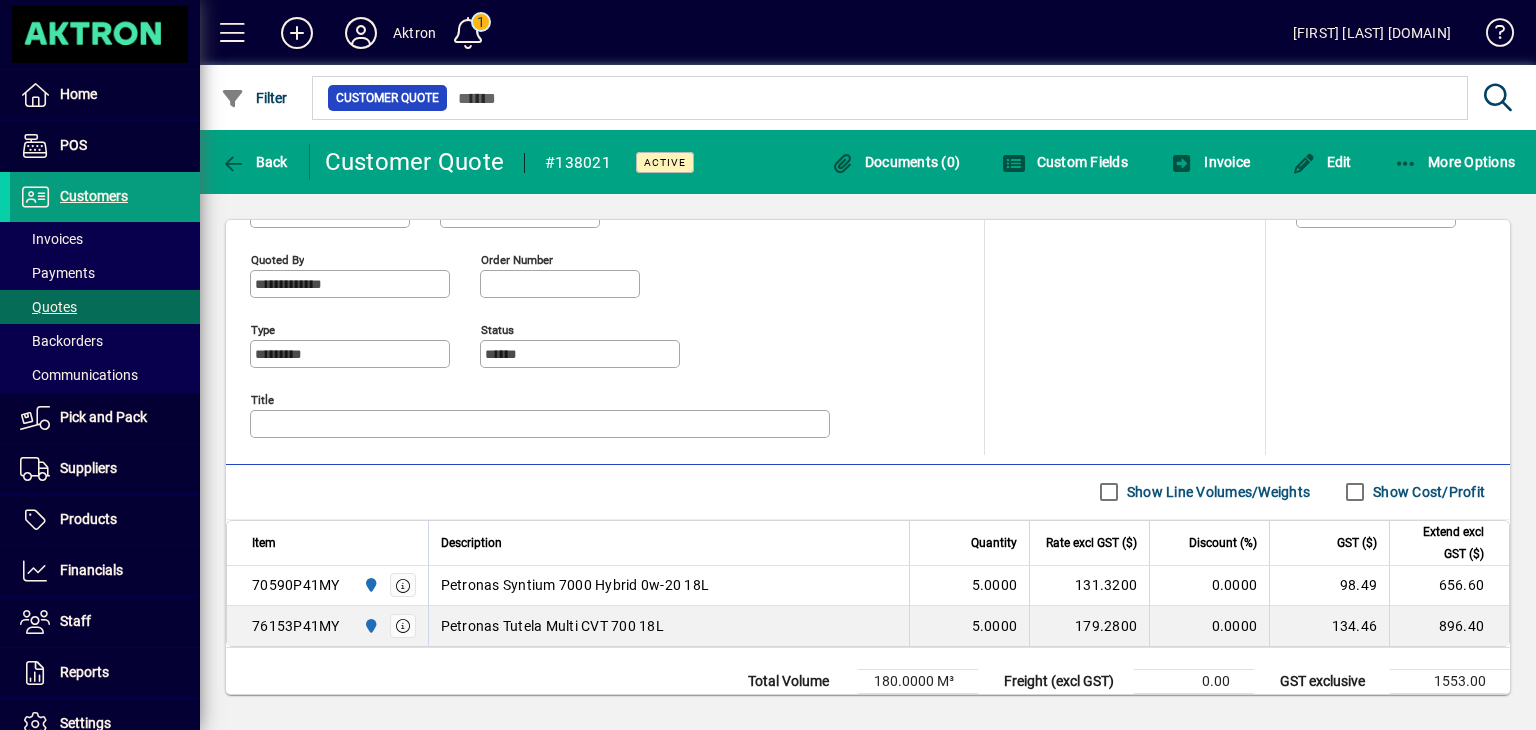 scroll, scrollTop: 0, scrollLeft: 0, axis: both 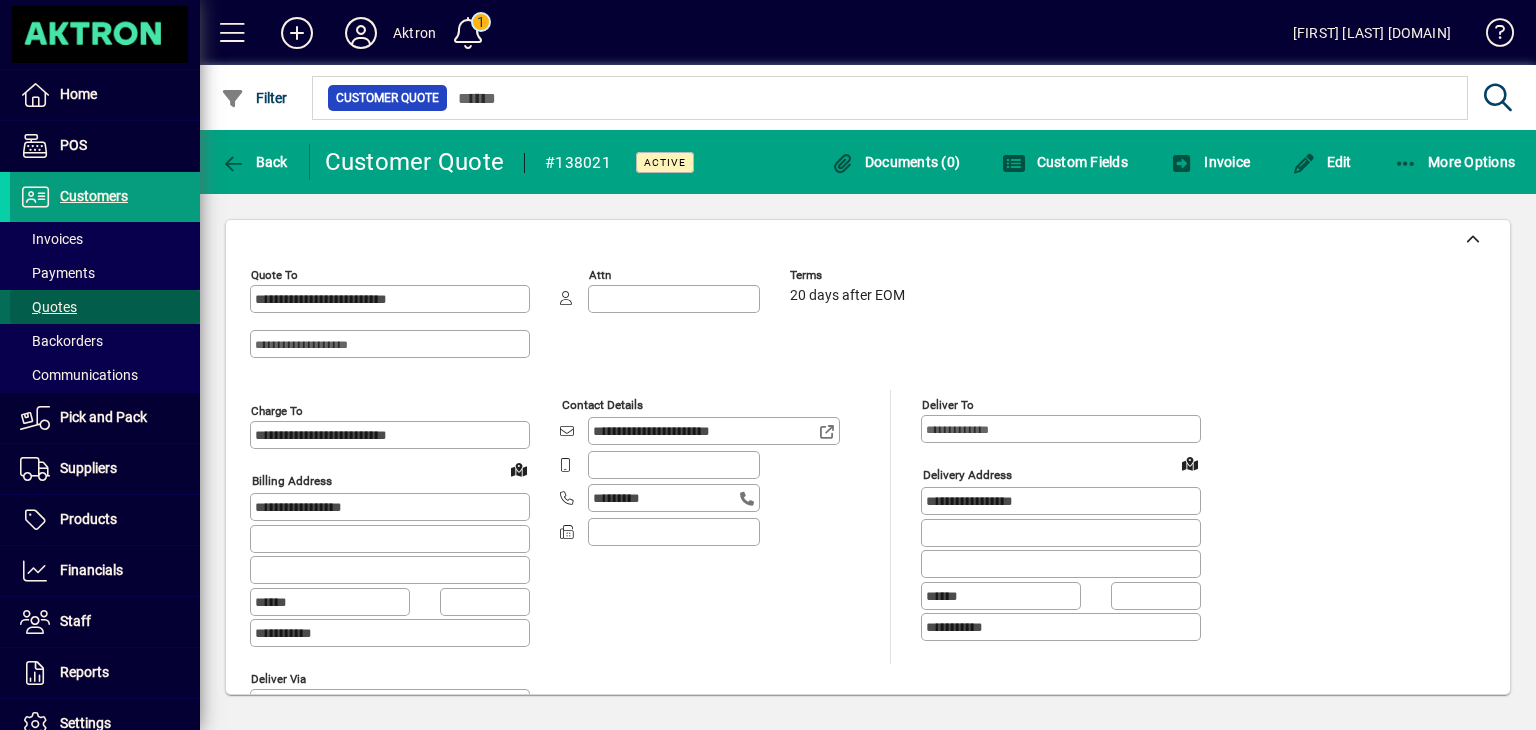 click at bounding box center [105, 307] 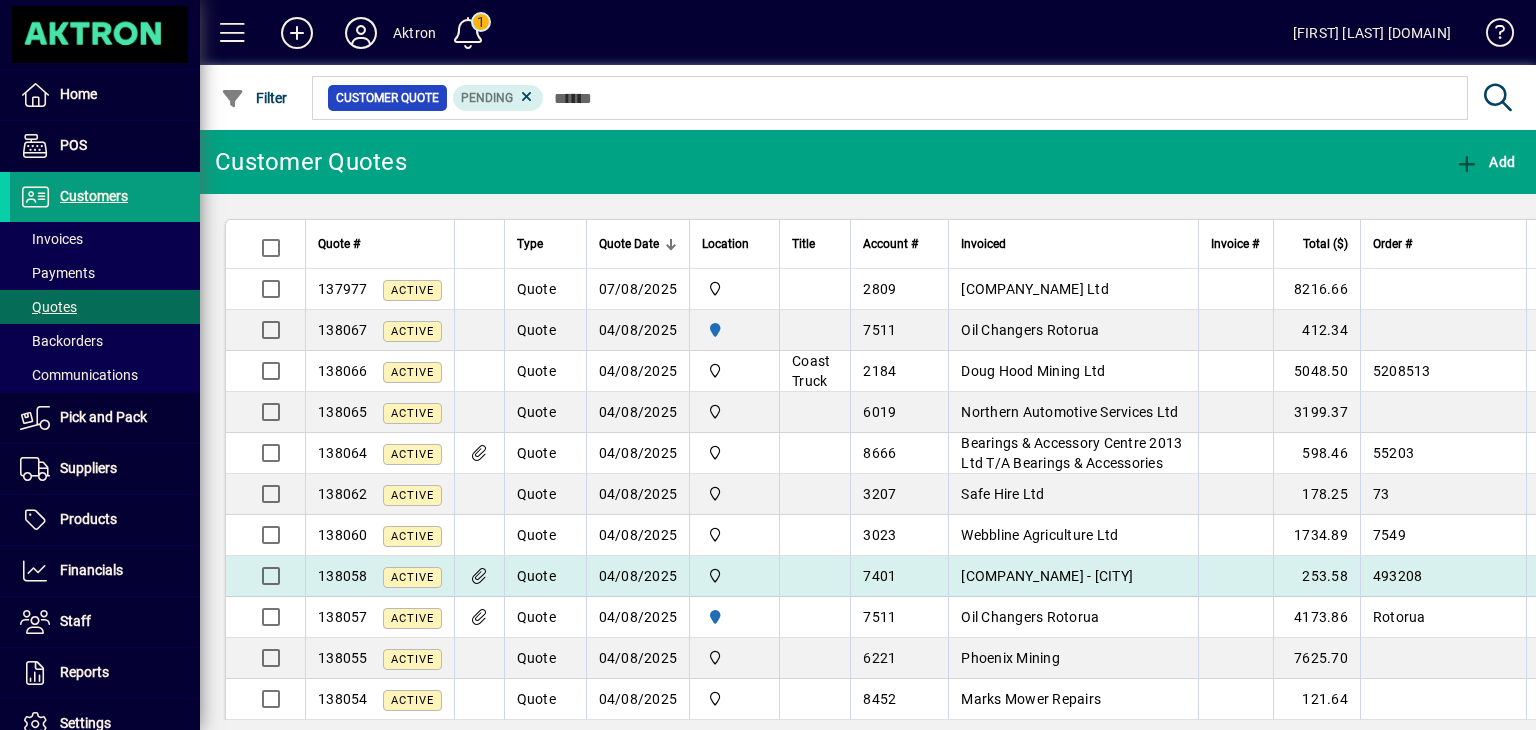 click on "[COMPANY_NAME] - [CITY]" at bounding box center (1073, 576) 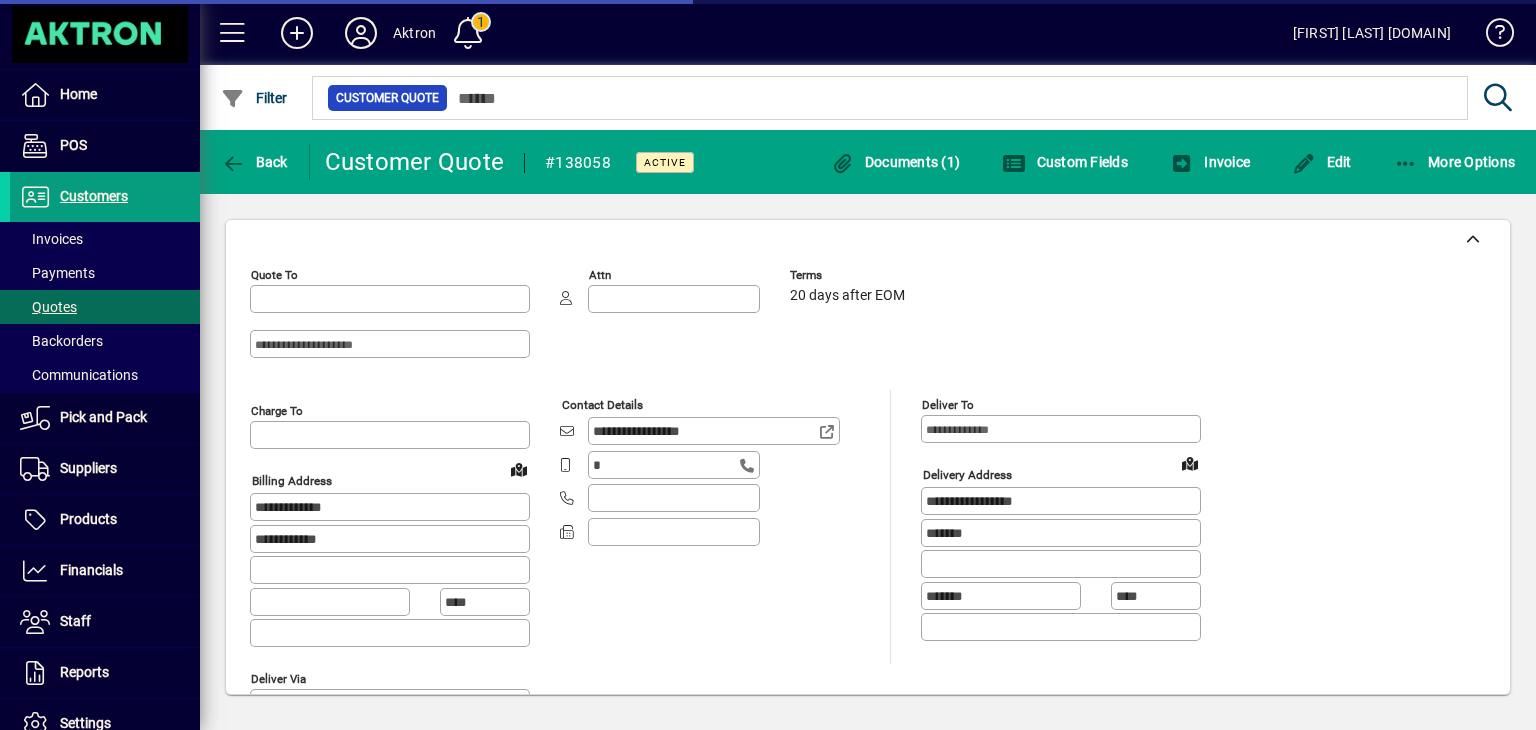 type on "*********" 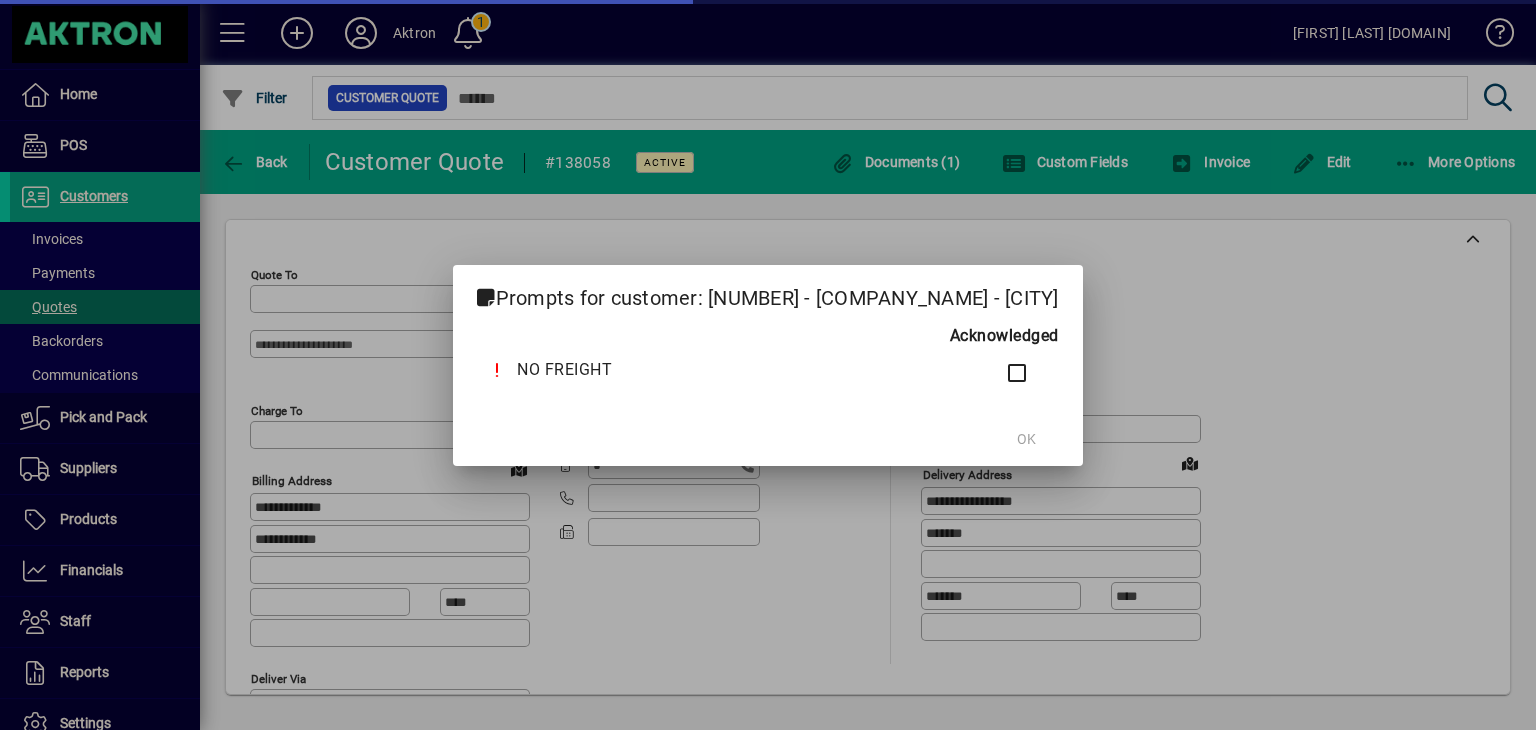 type on "**********" 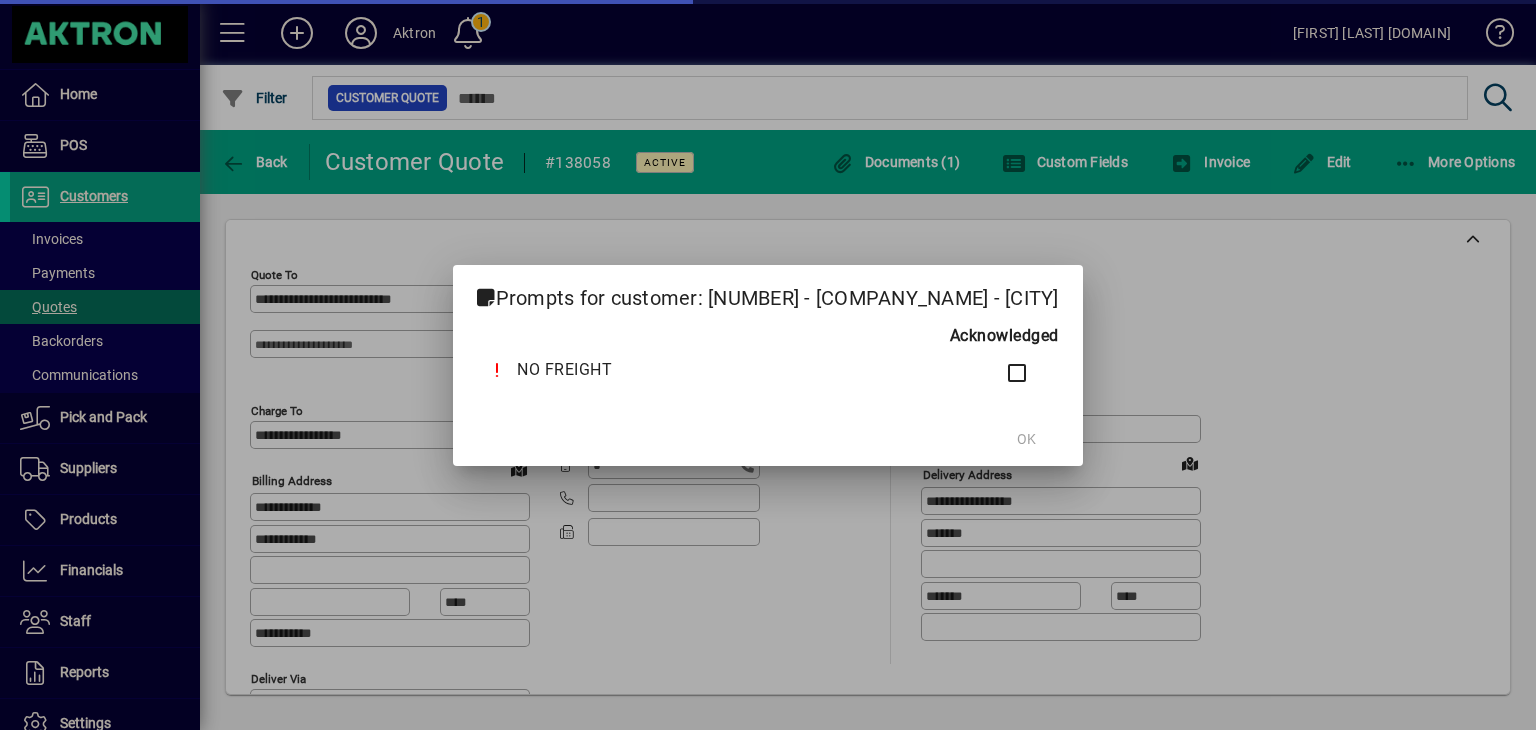 type on "*******" 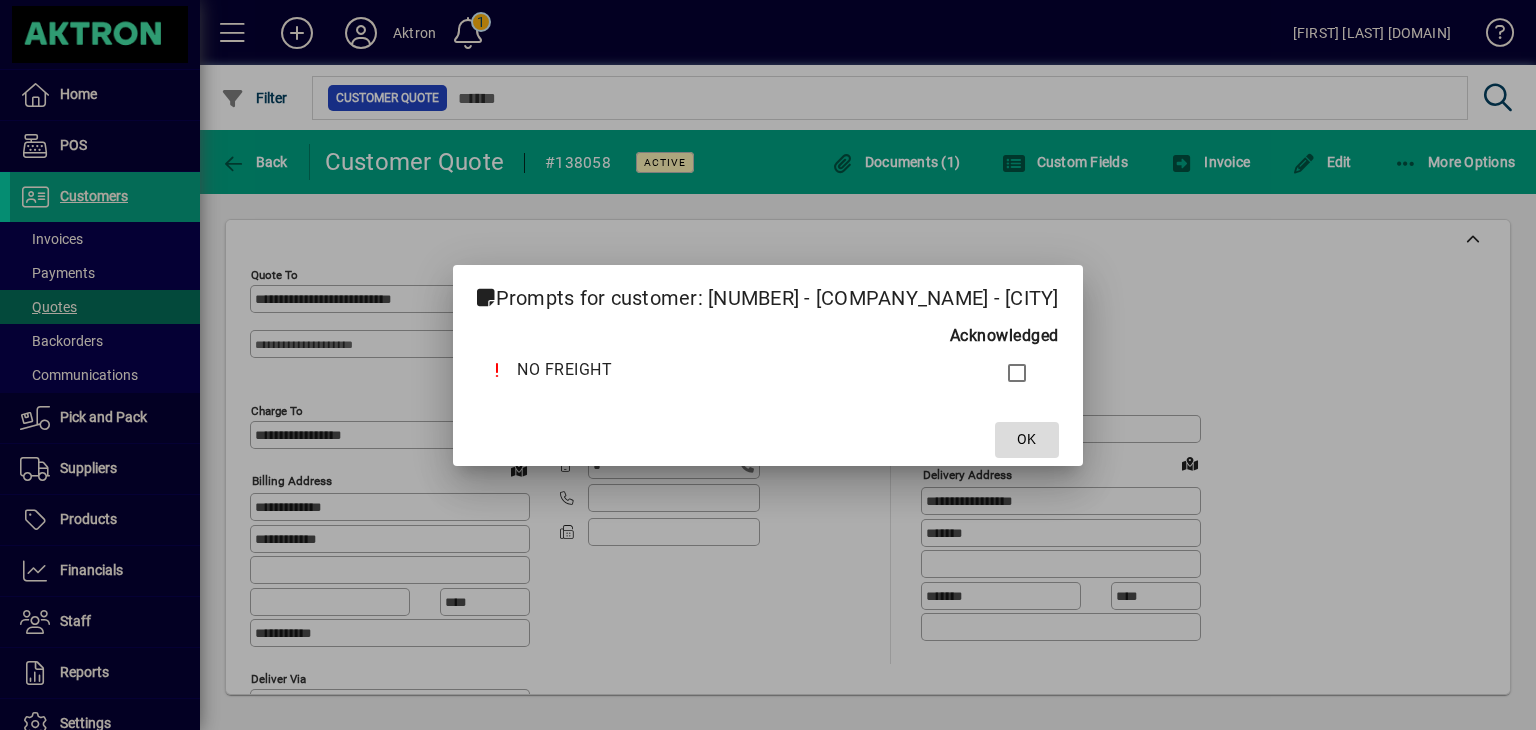 click on "OK" 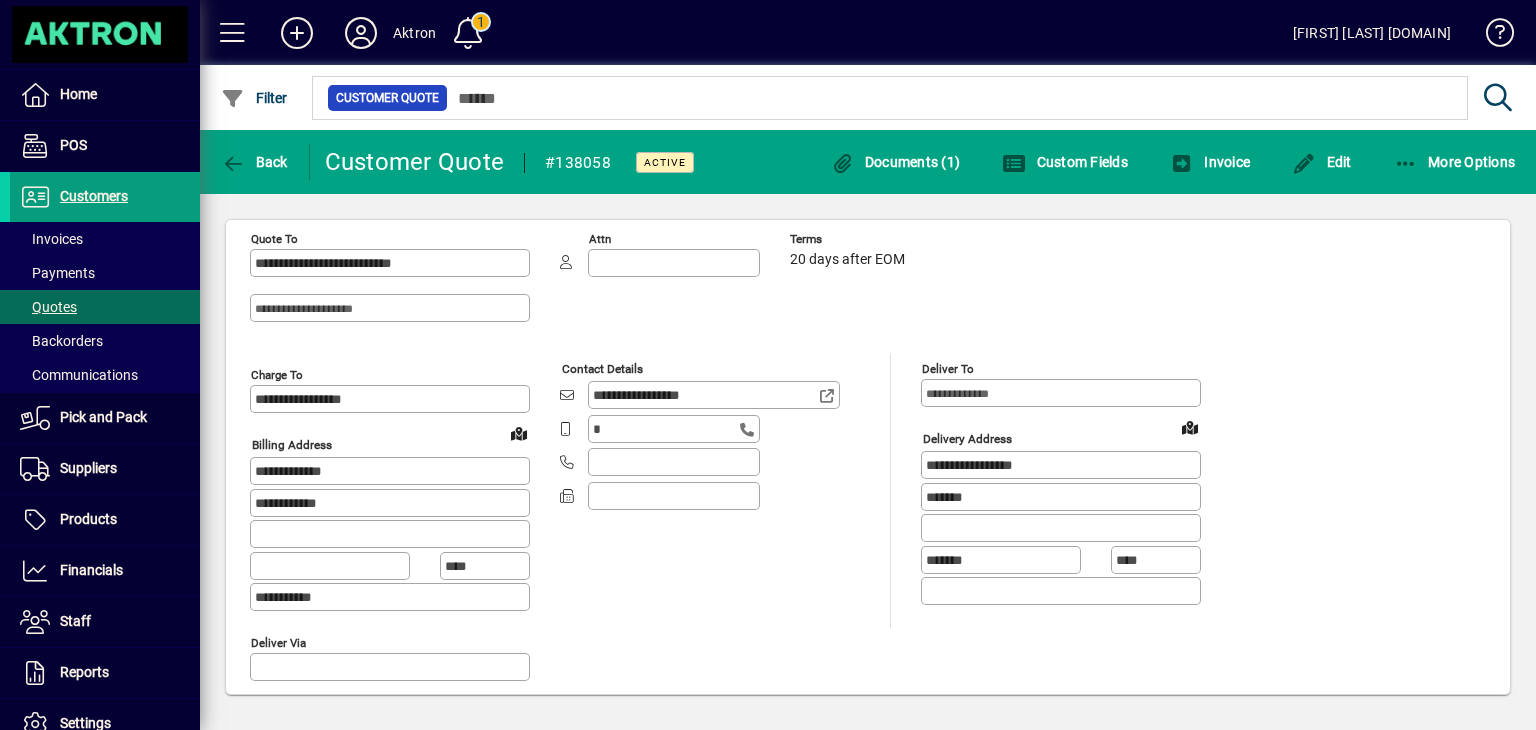 scroll, scrollTop: 15, scrollLeft: 0, axis: vertical 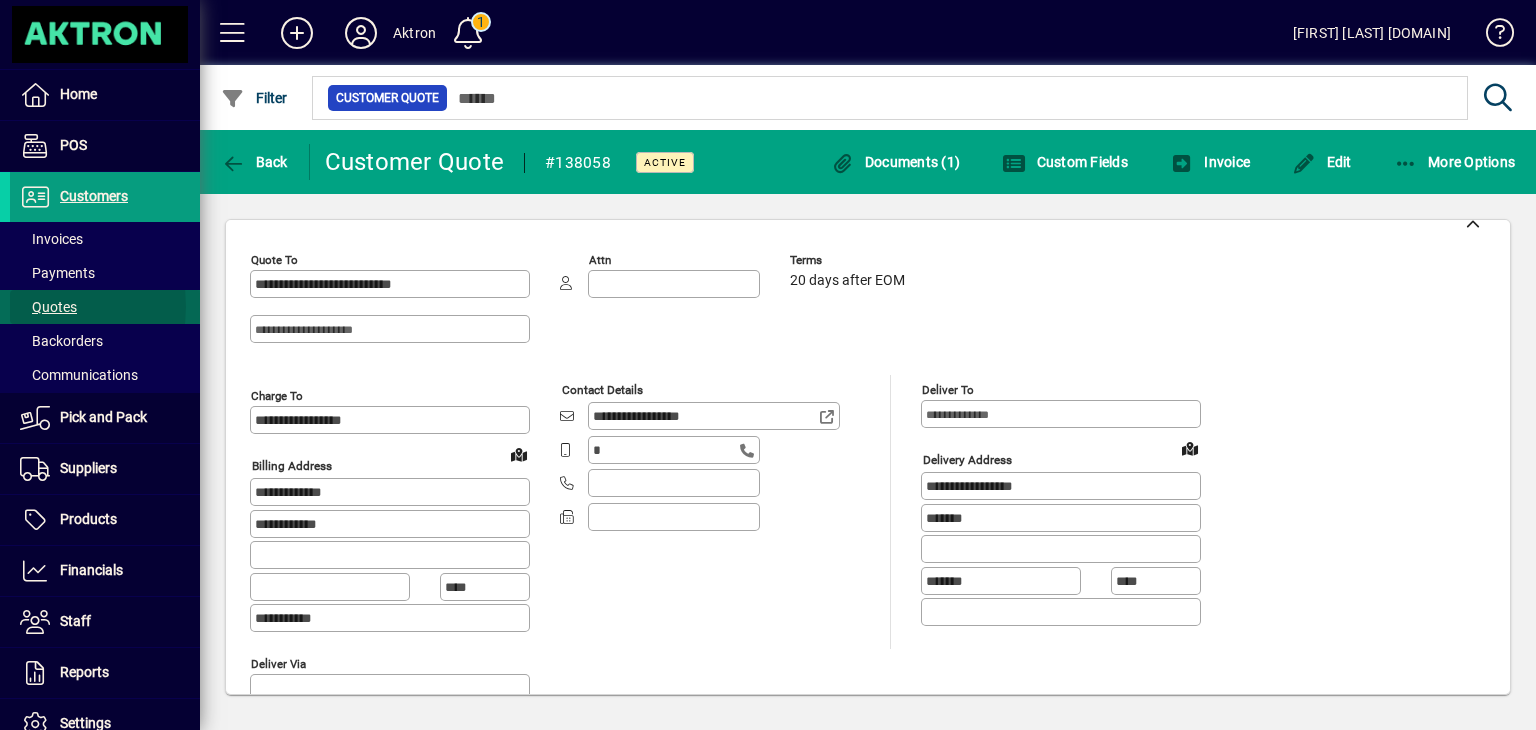 click on "Quotes" at bounding box center [48, 307] 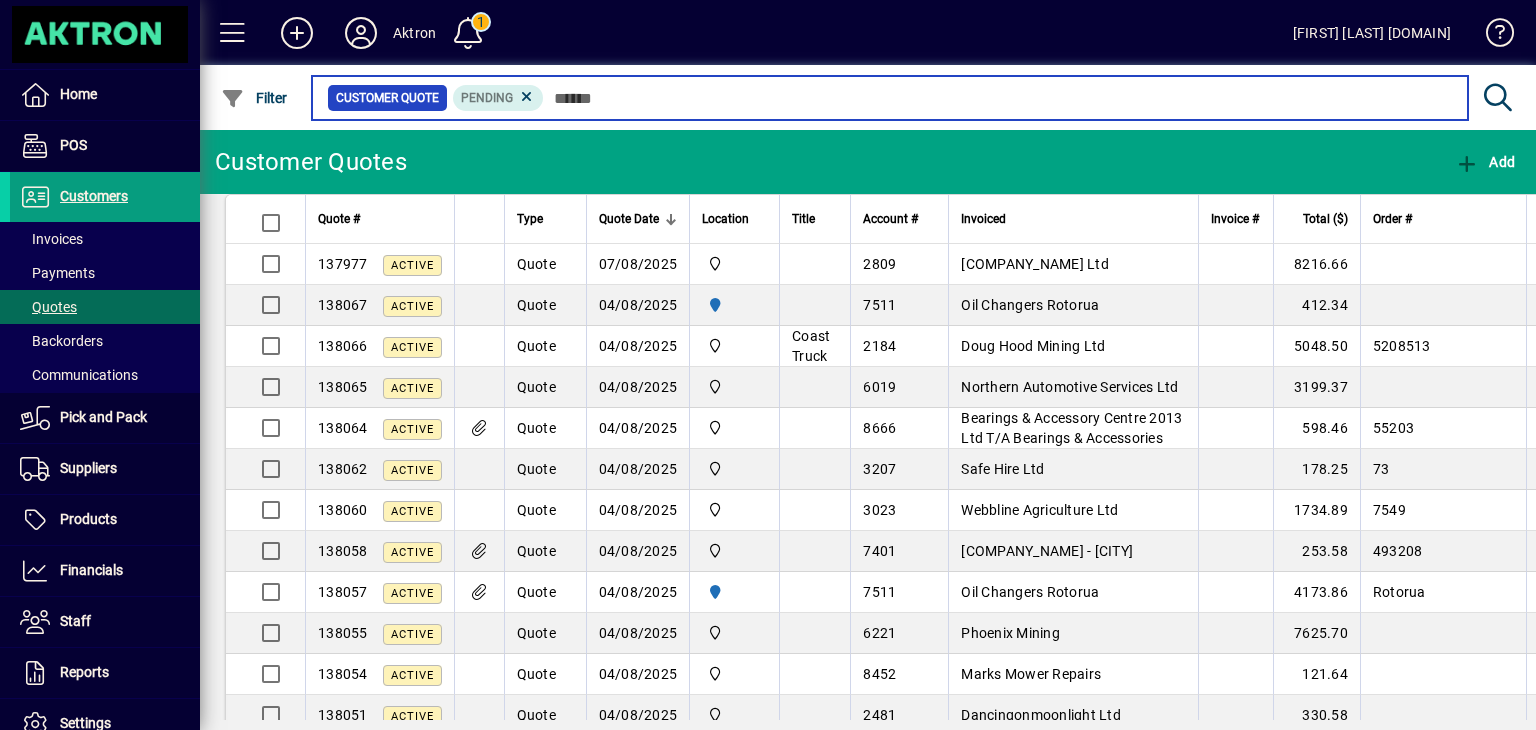 scroll, scrollTop: 0, scrollLeft: 0, axis: both 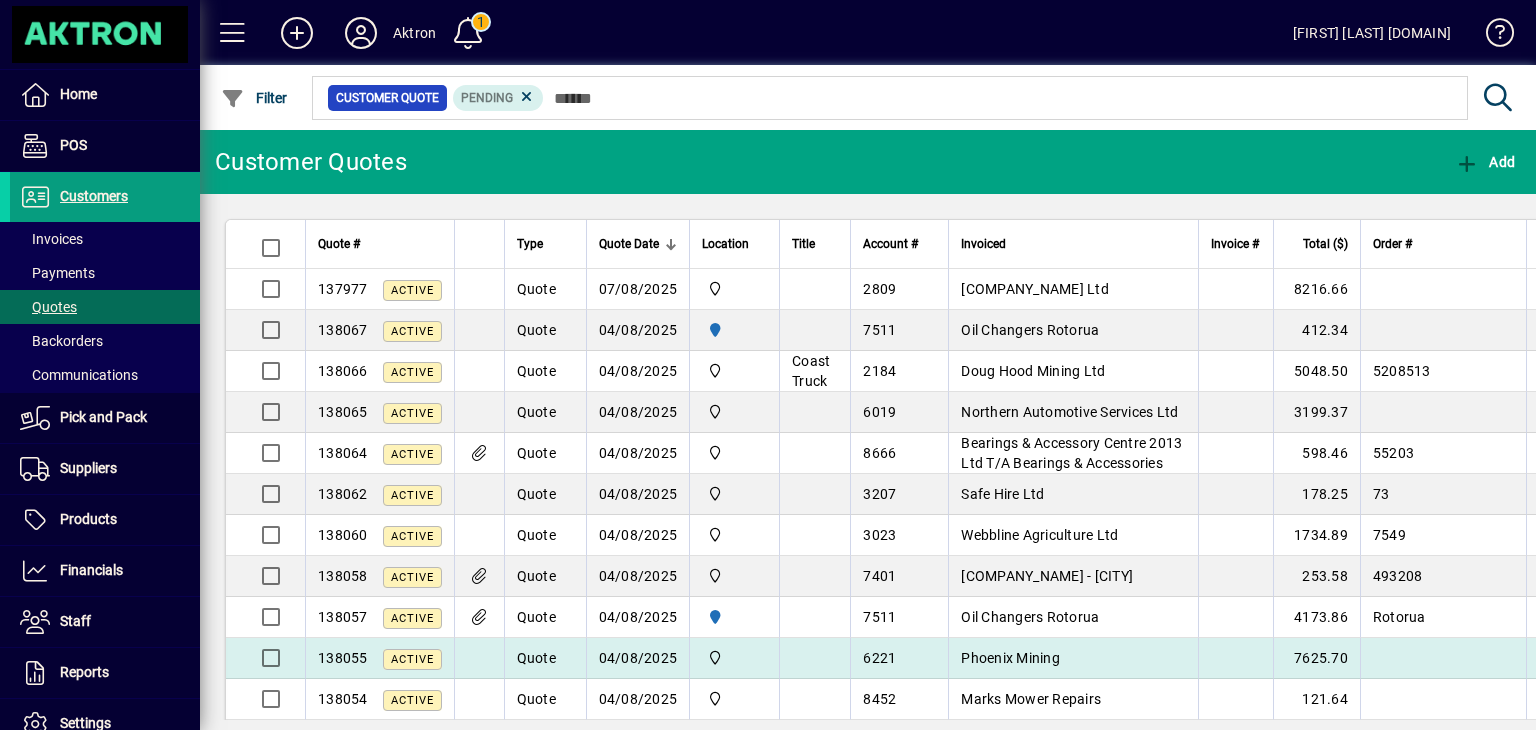 click on "Phoenix Mining" at bounding box center (1010, 658) 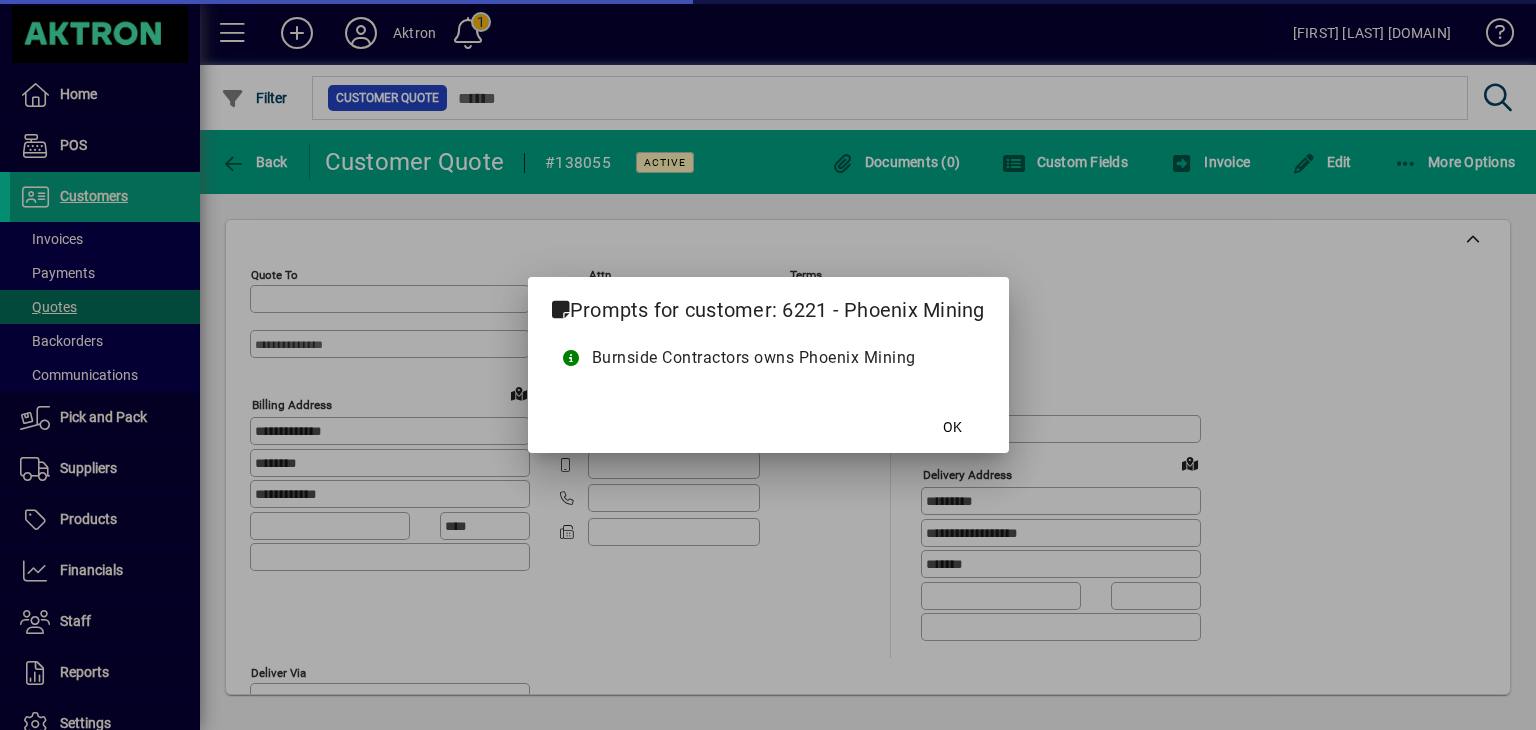 type on "**********" 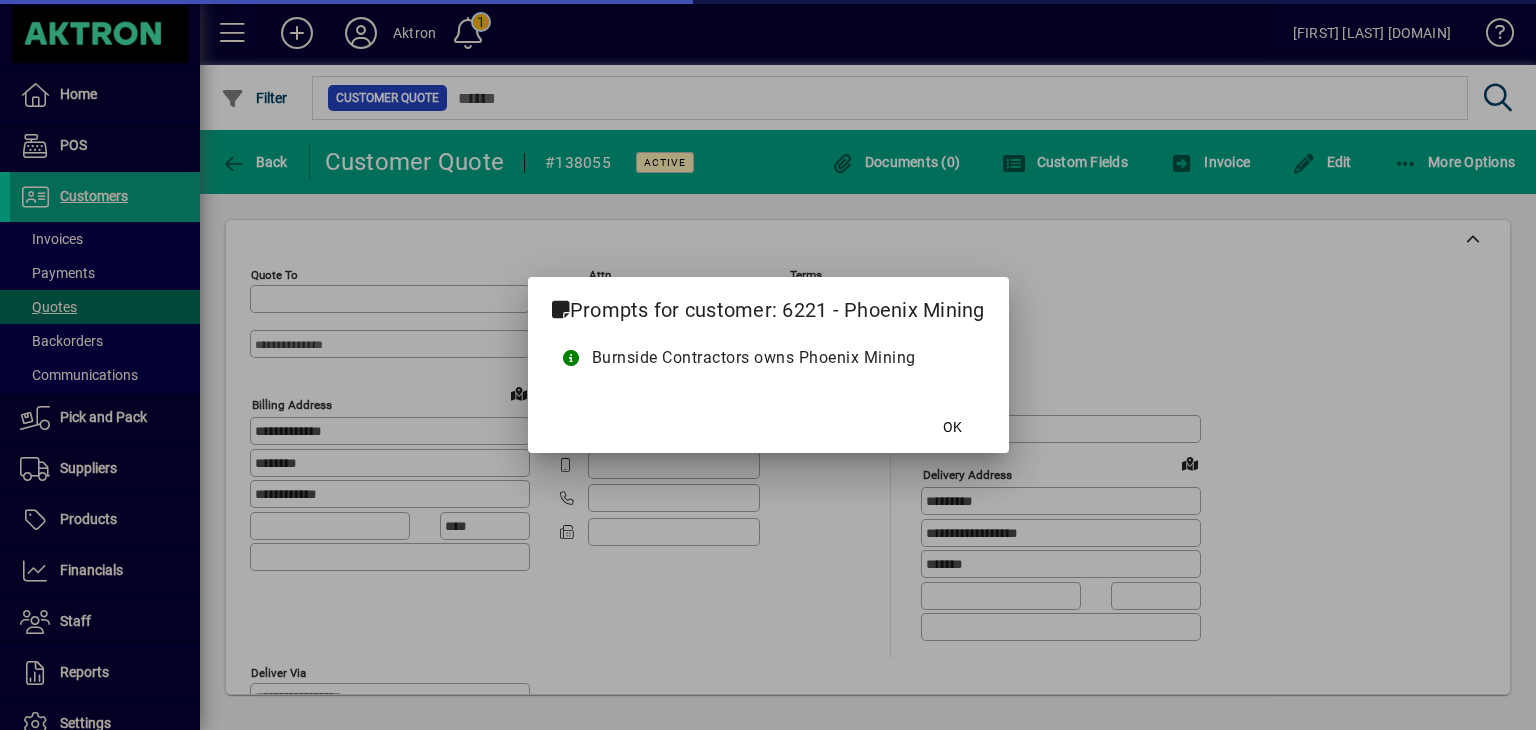 type on "**********" 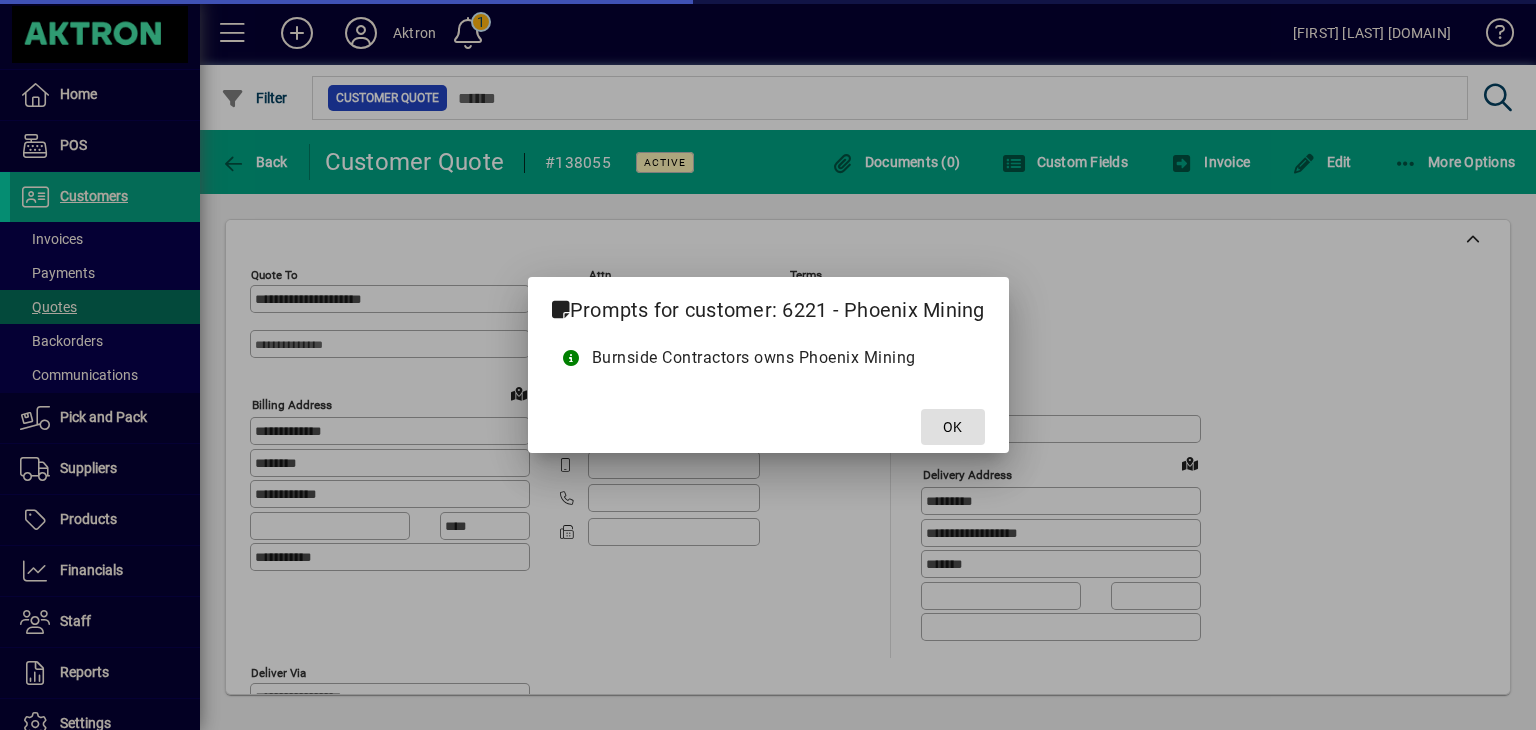 type on "*******" 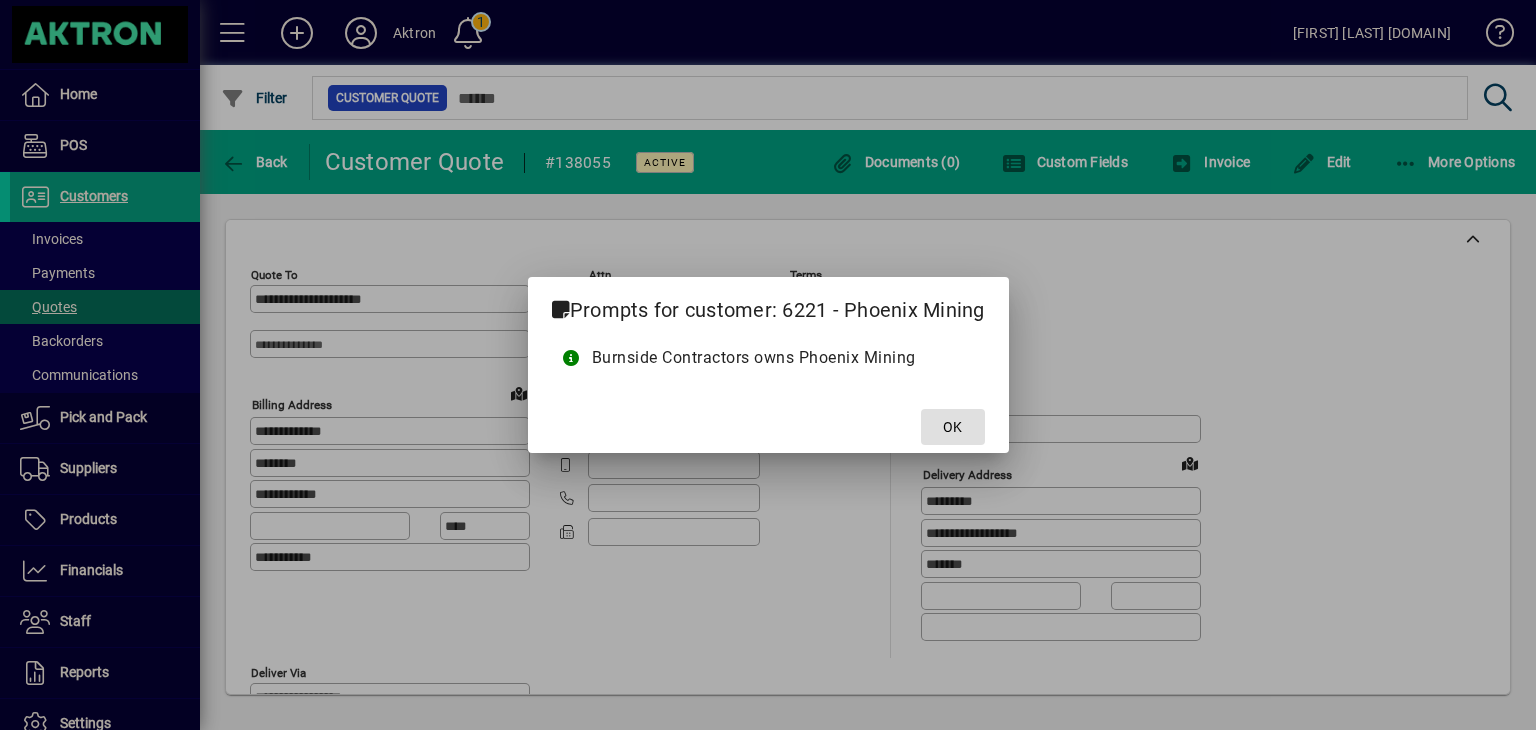 click on "OK" 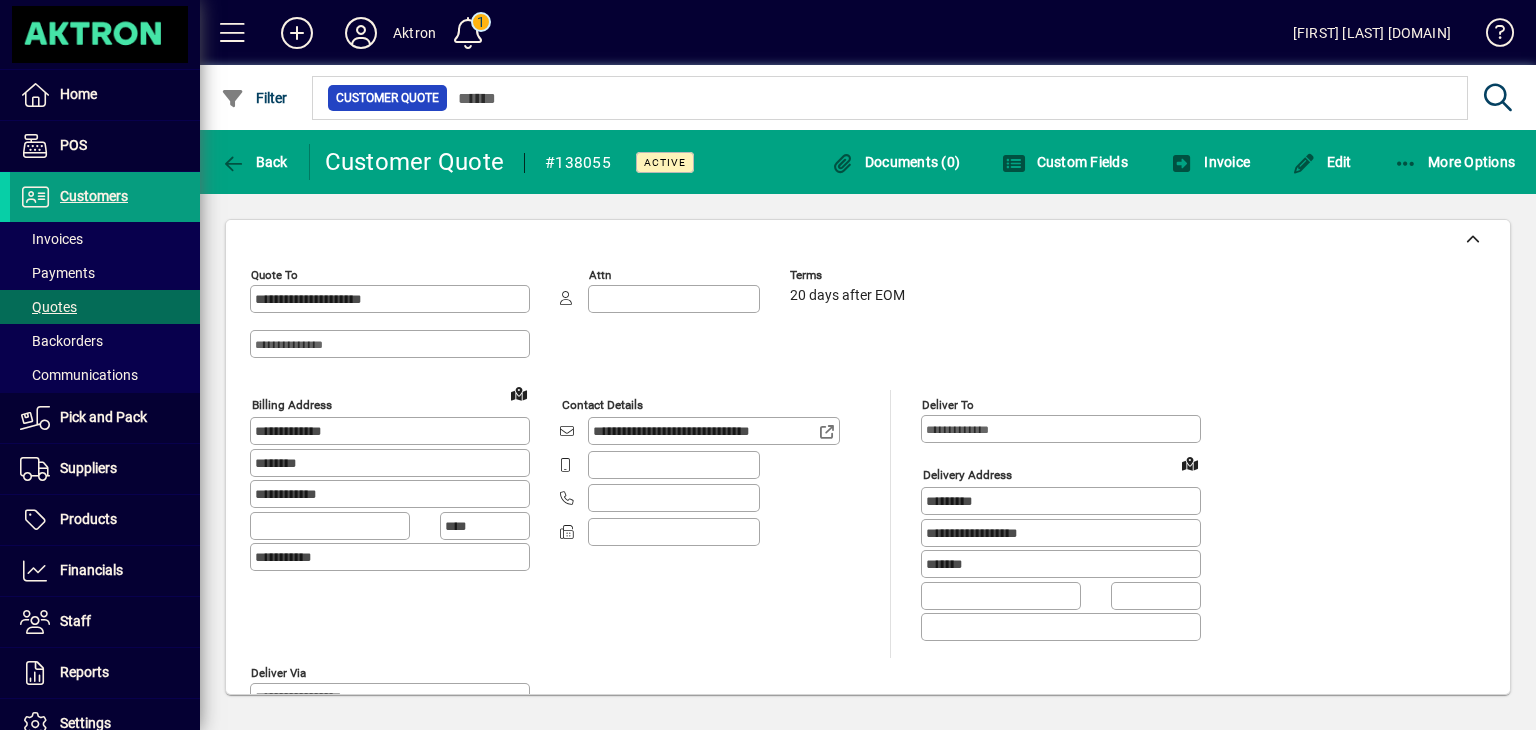 click on "Deliver To" at bounding box center [1063, 429] 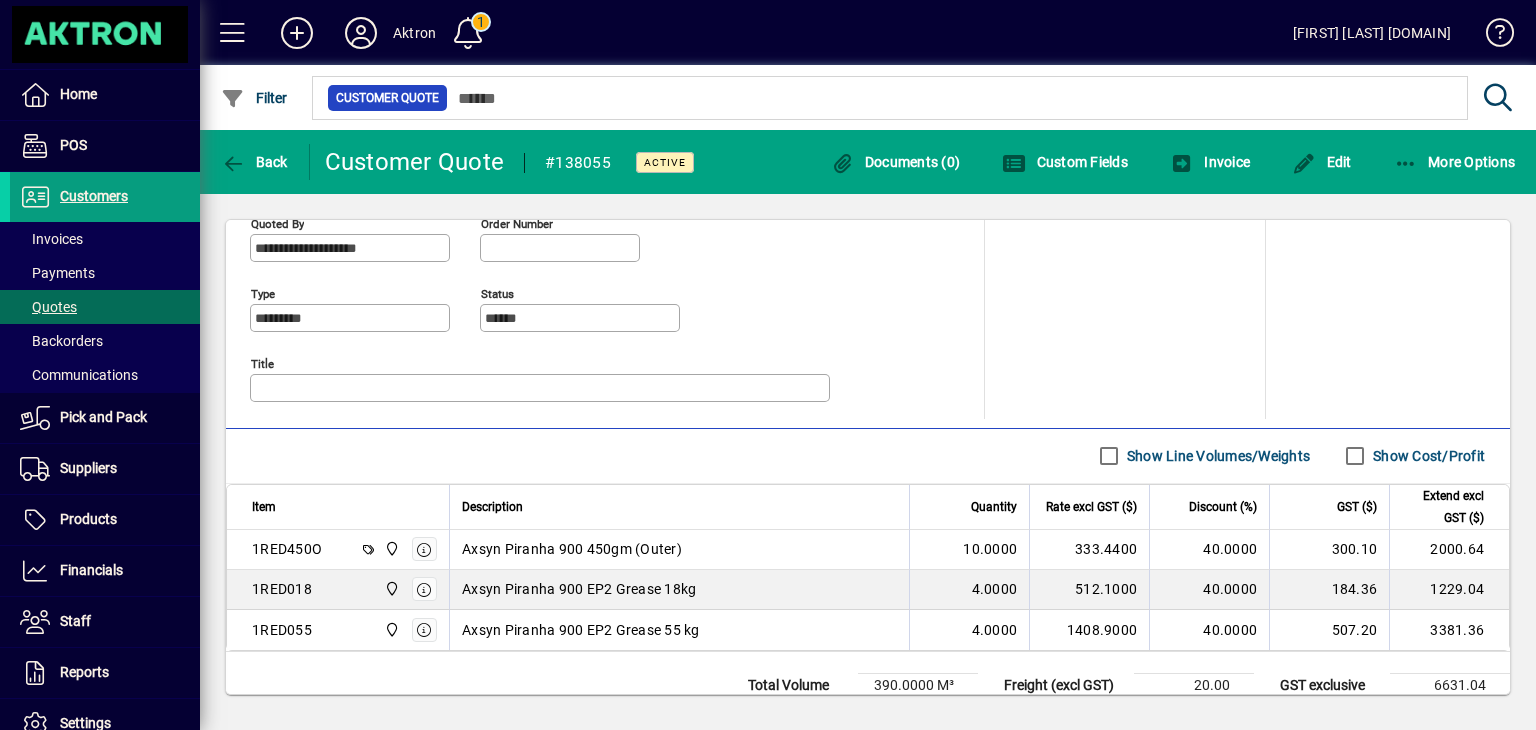 scroll, scrollTop: 788, scrollLeft: 0, axis: vertical 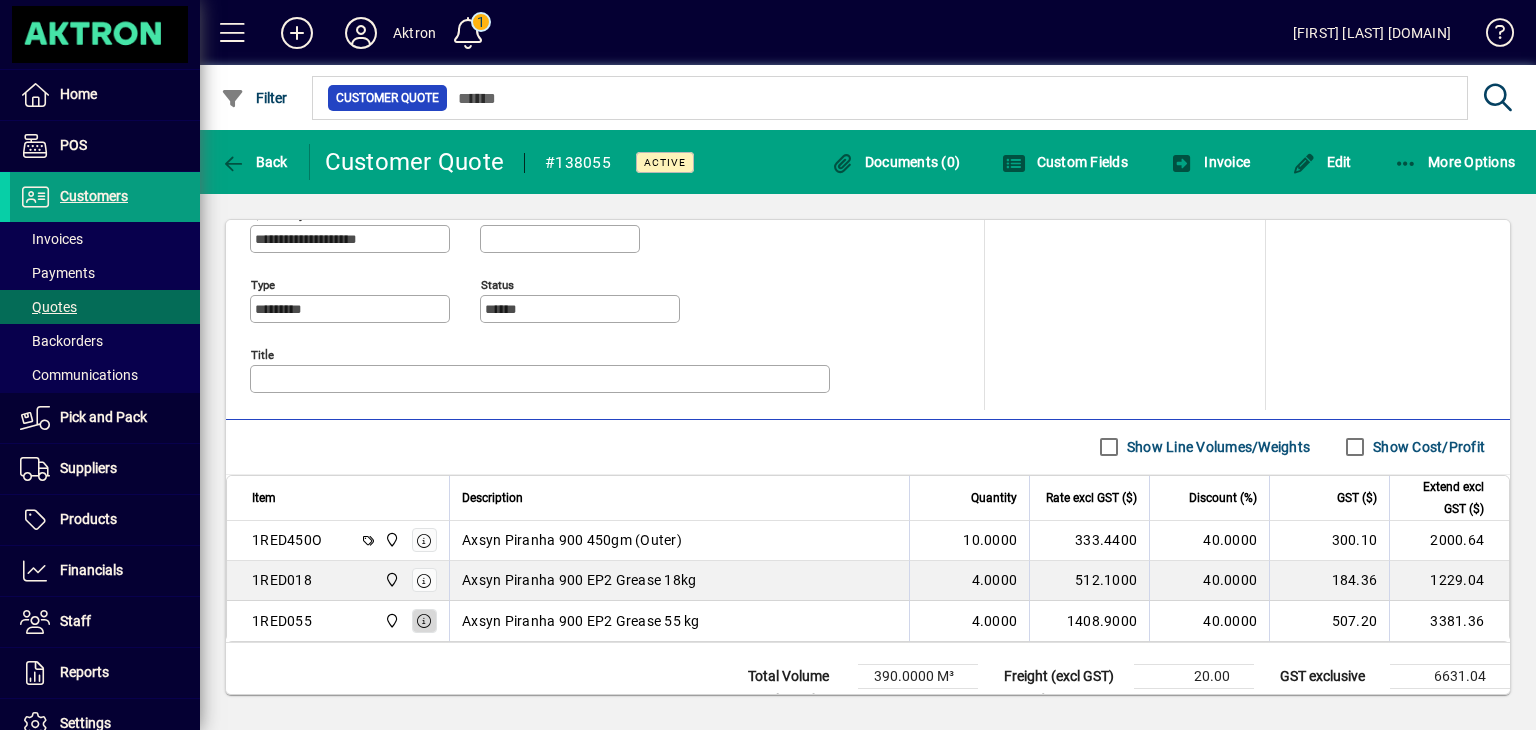 click 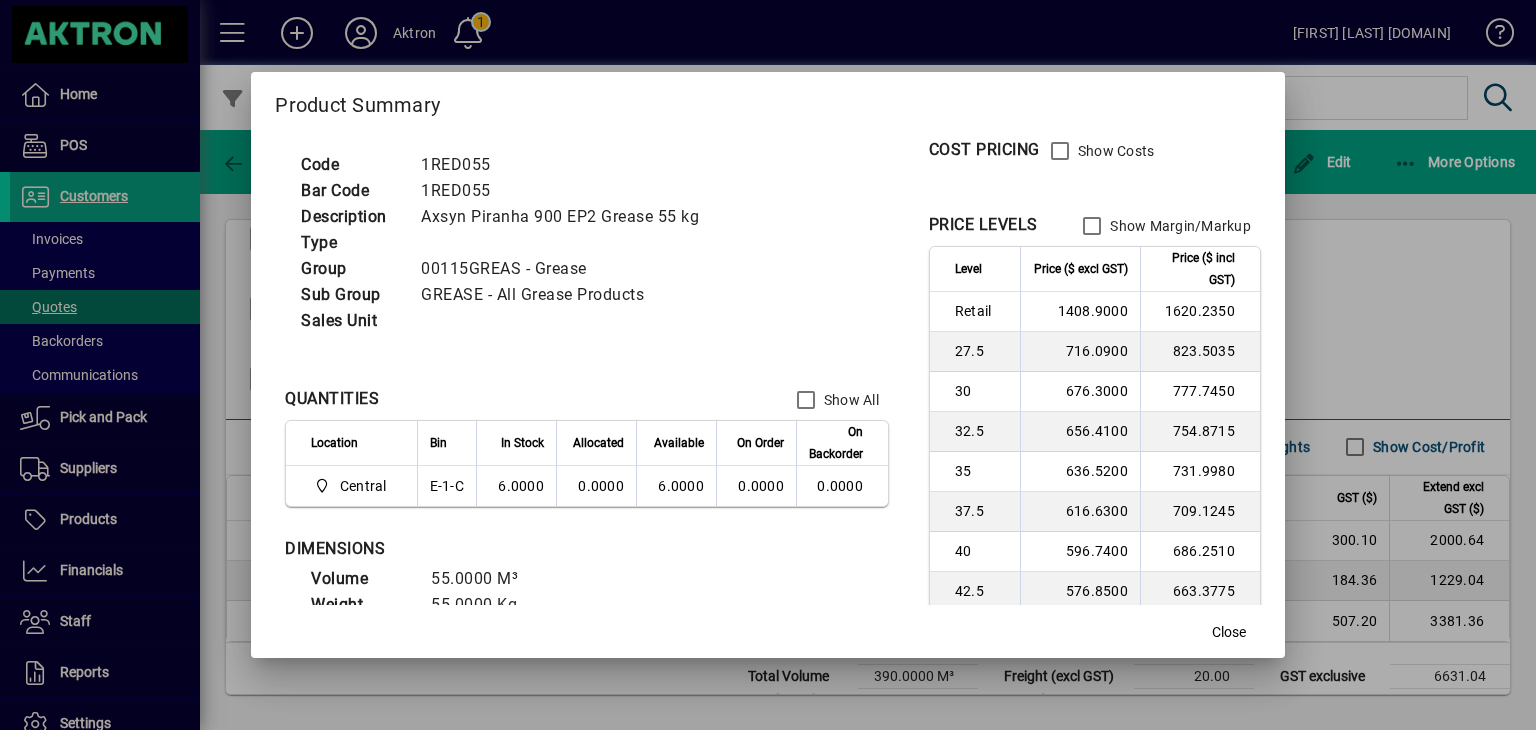 click at bounding box center [768, 365] 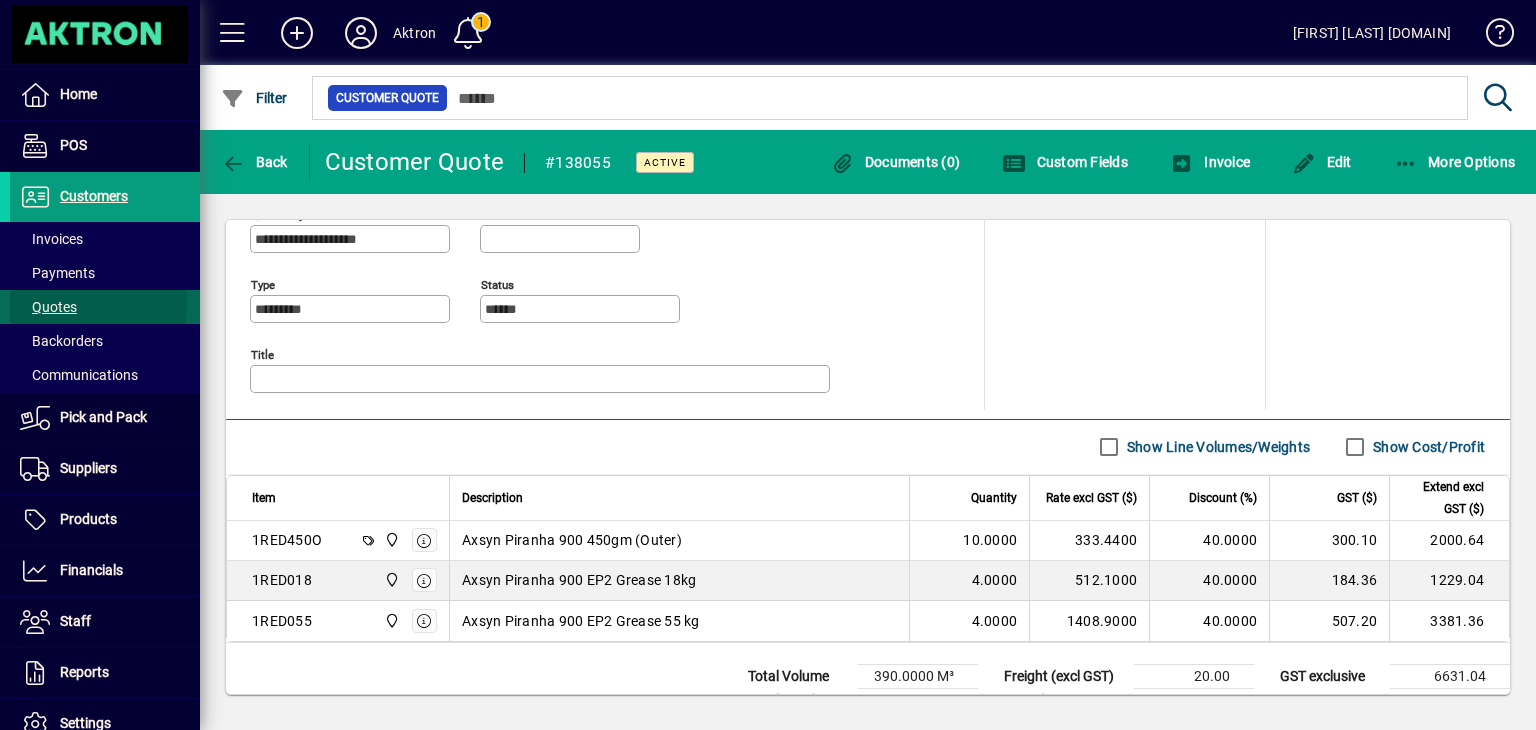 click on "Quotes" at bounding box center (48, 307) 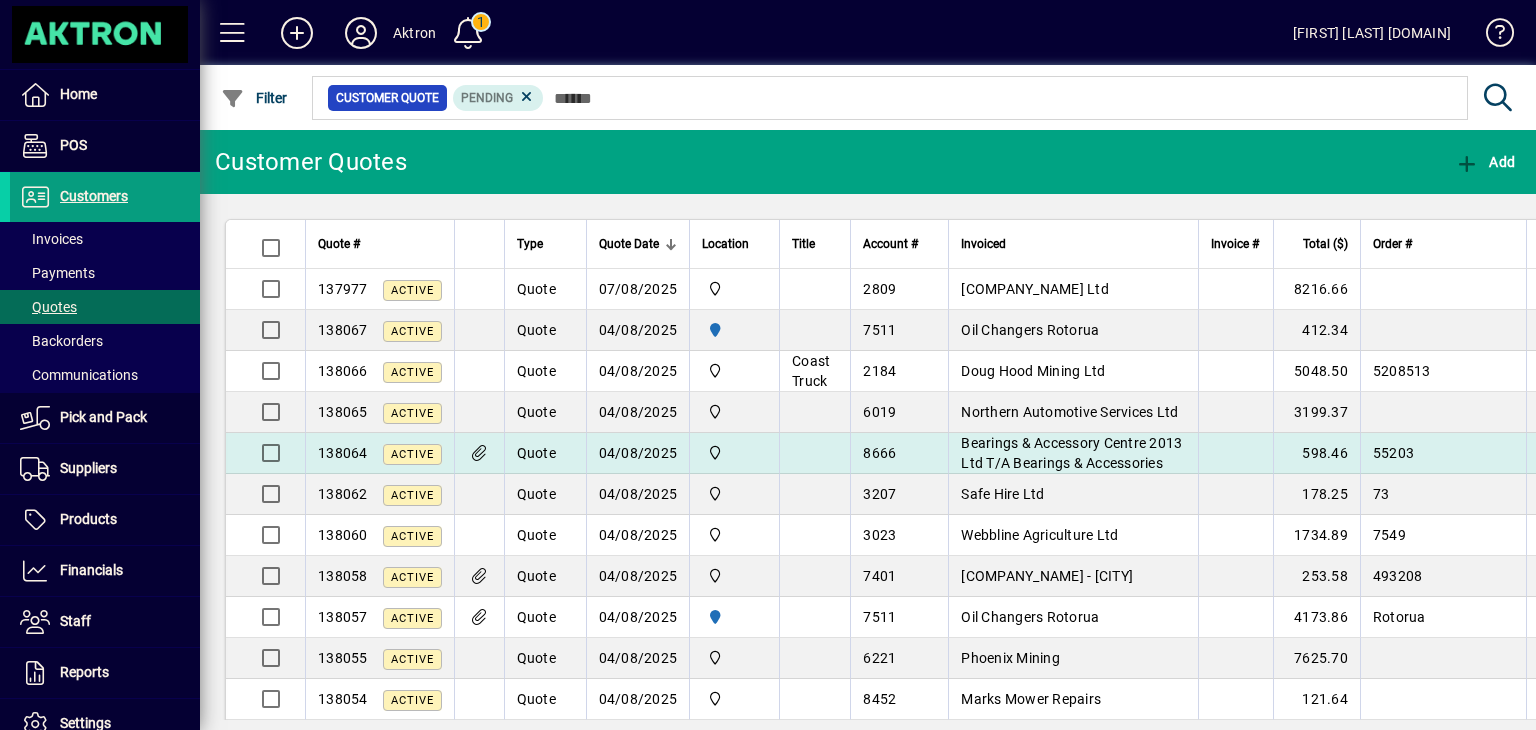 click on "04/08/2025" at bounding box center (638, 453) 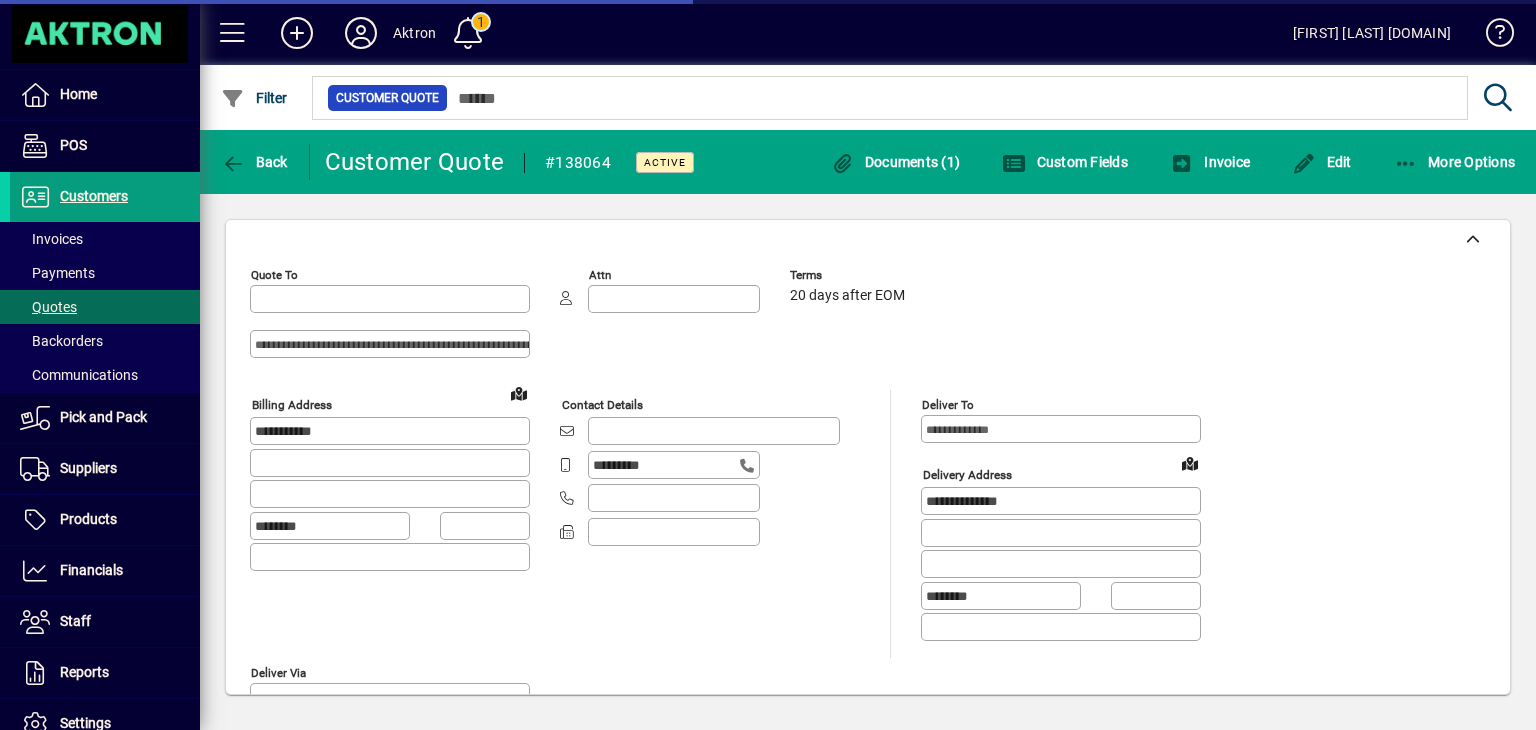 type on "**********" 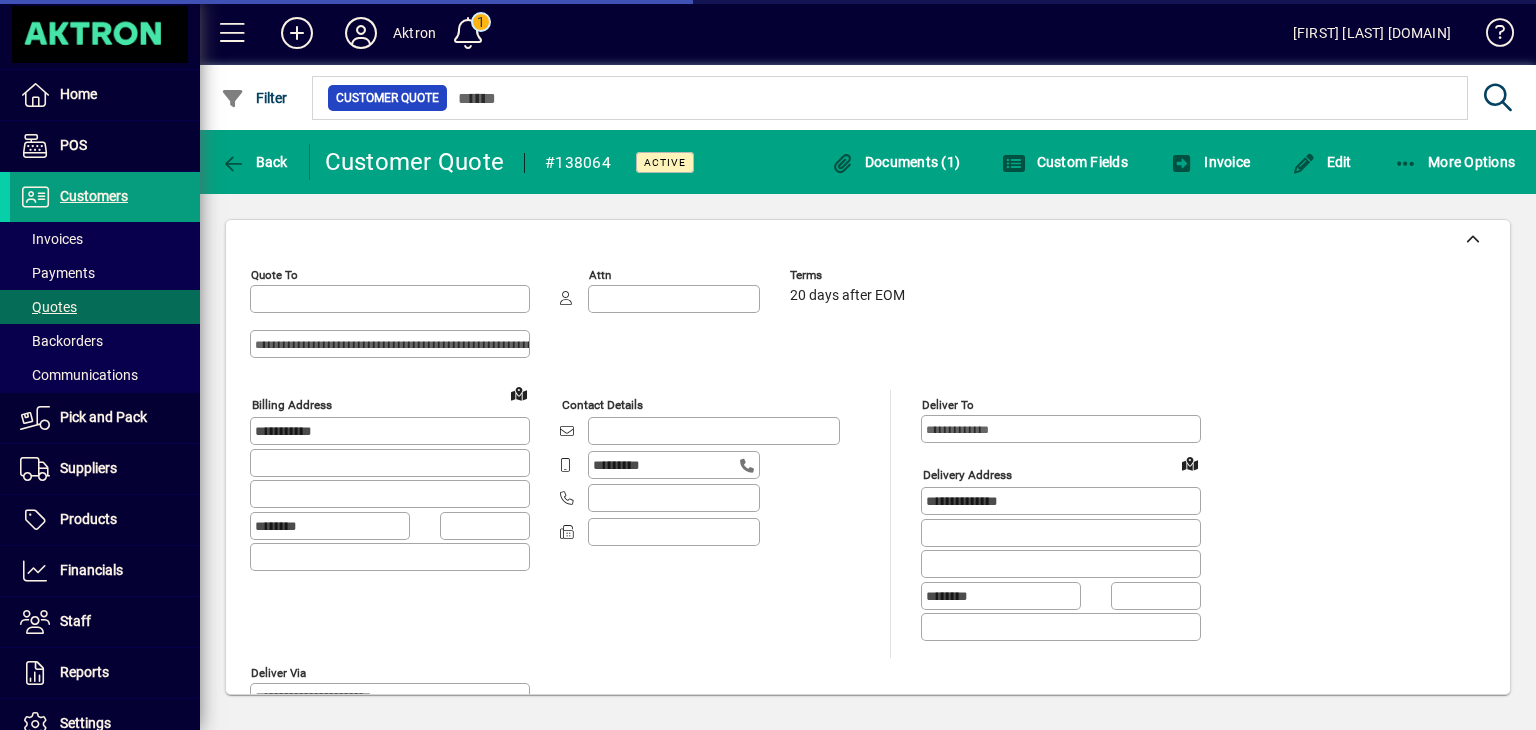 type on "**********" 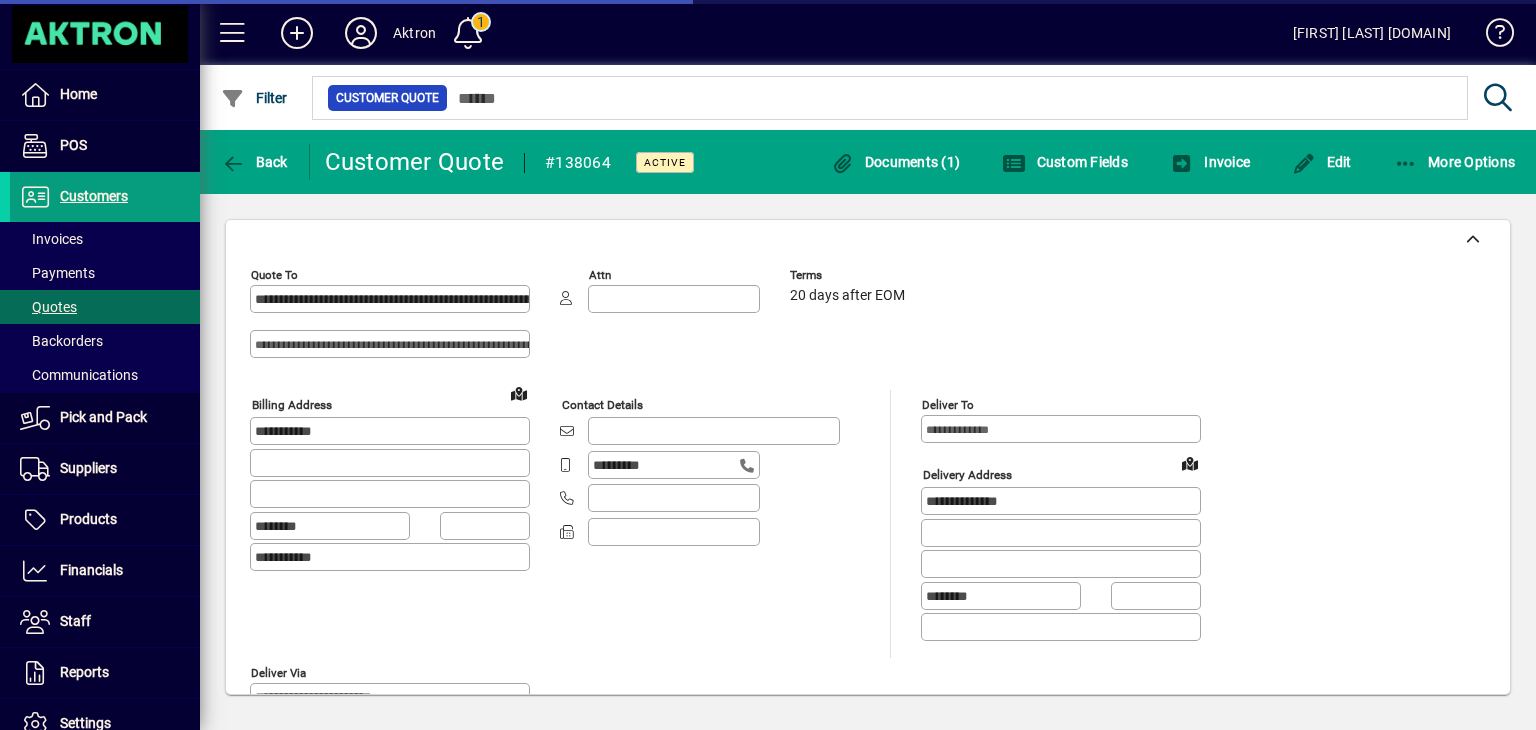 type on "**********" 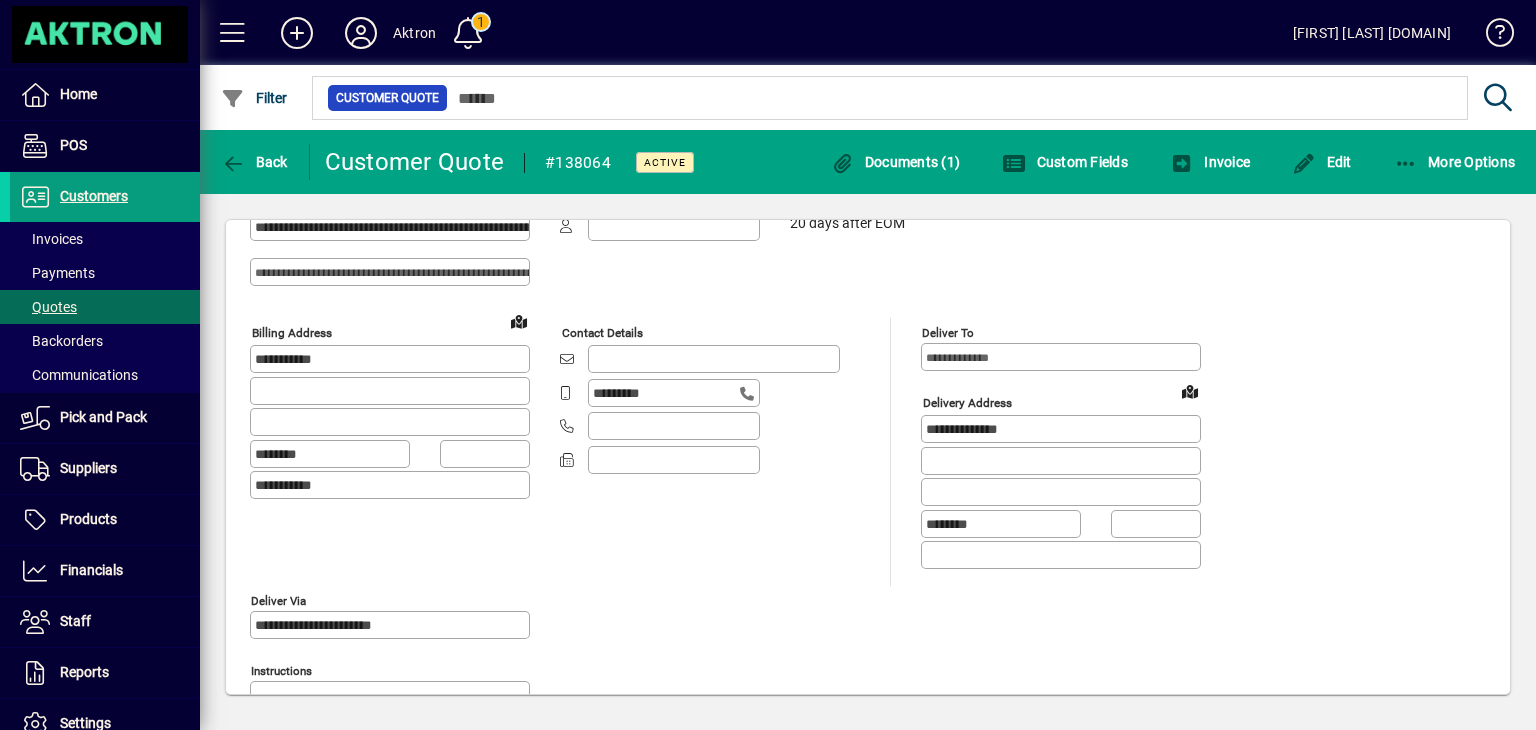 scroll, scrollTop: 0, scrollLeft: 0, axis: both 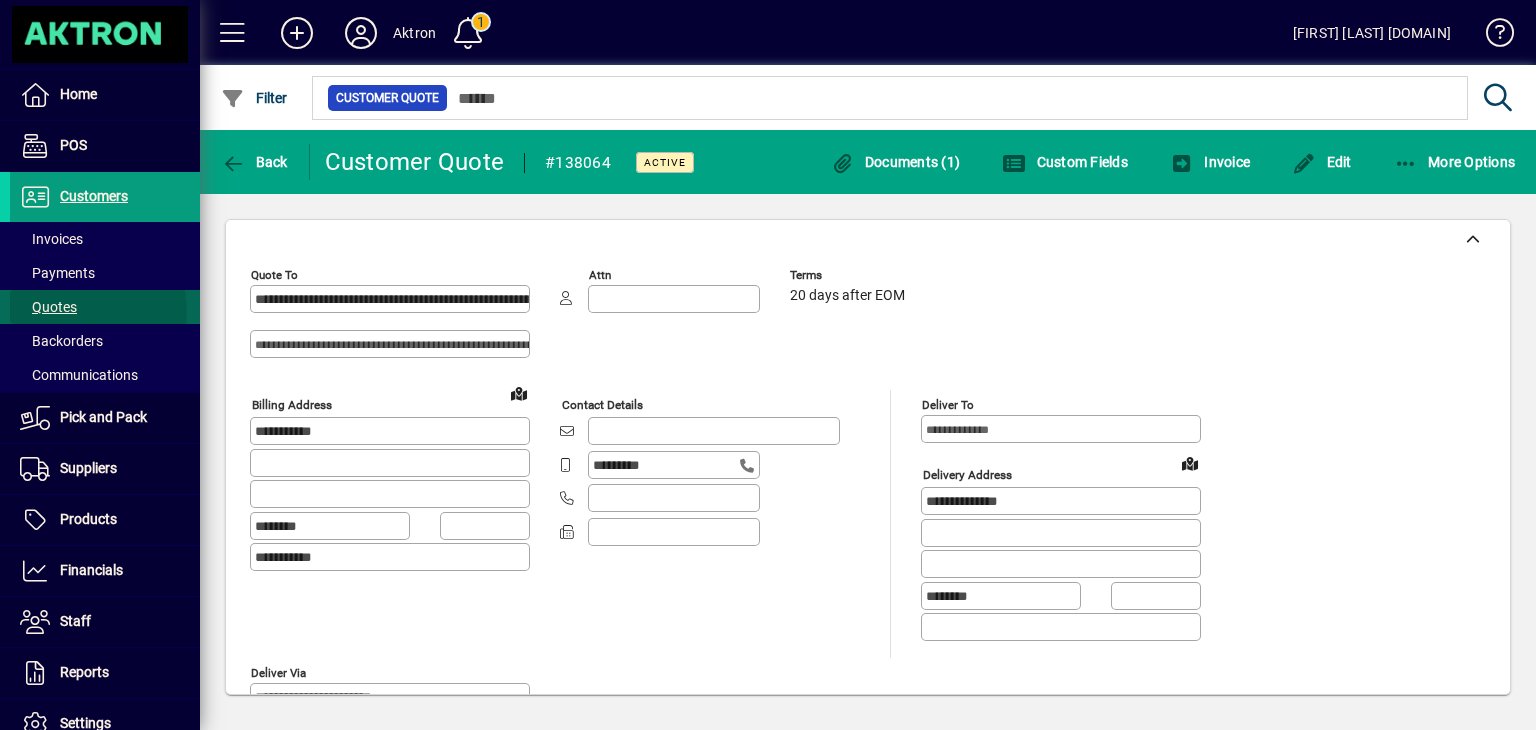 click on "Quotes" at bounding box center (48, 307) 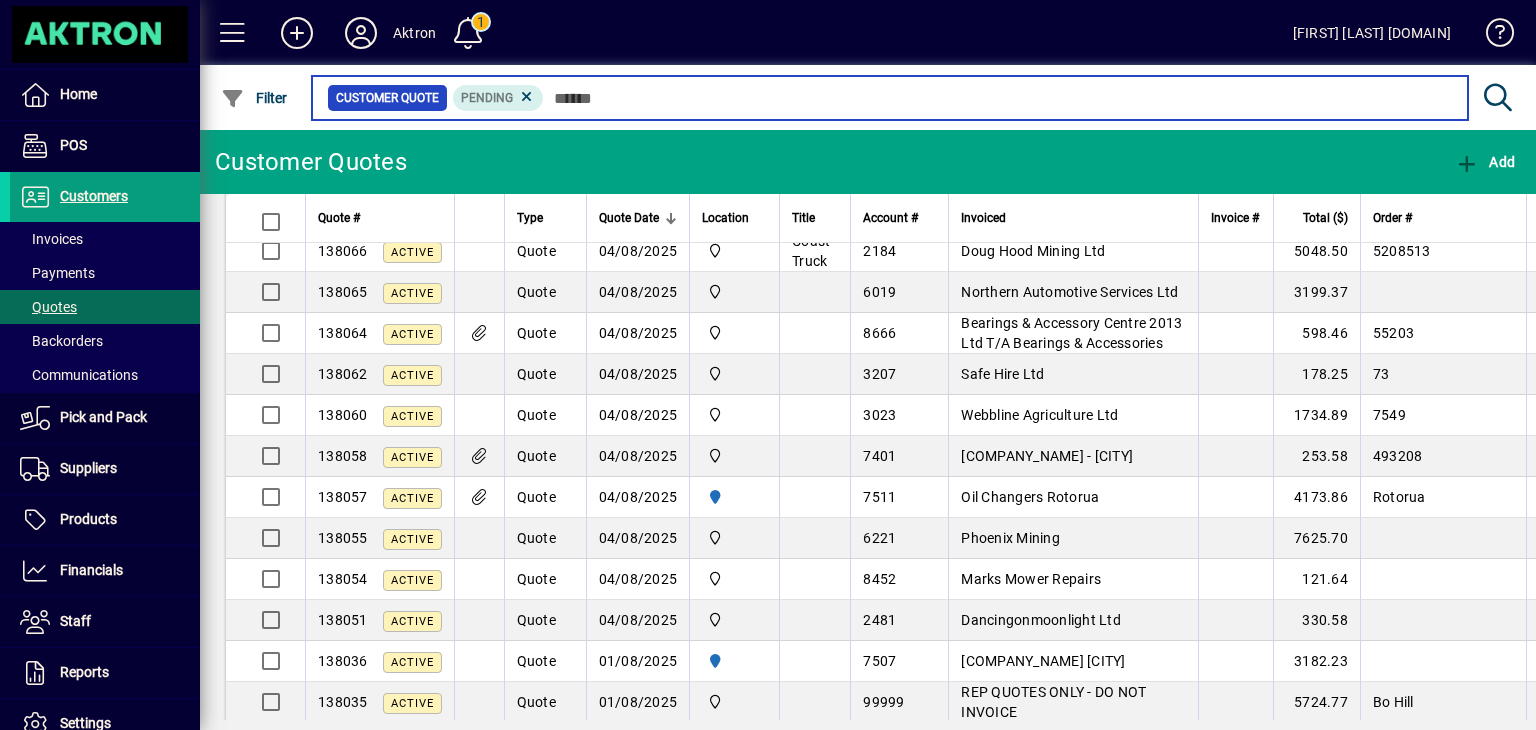 scroll, scrollTop: 160, scrollLeft: 0, axis: vertical 